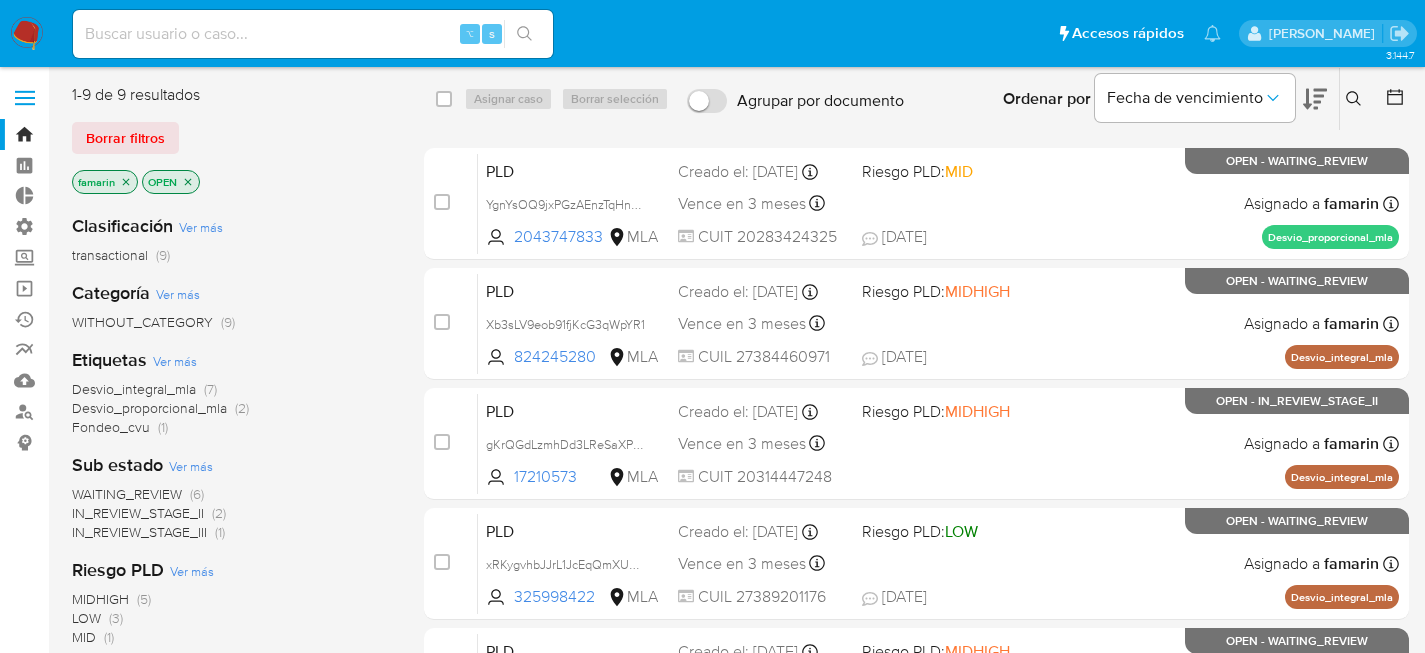 scroll, scrollTop: 0, scrollLeft: 0, axis: both 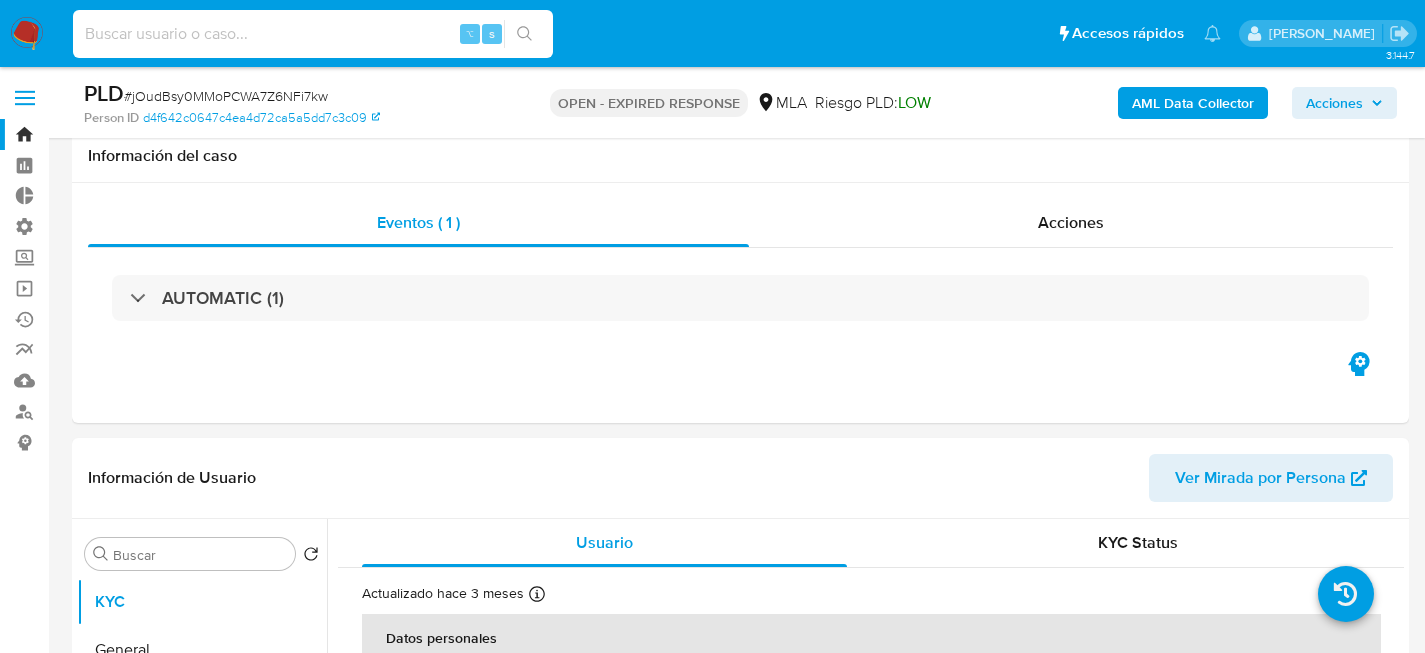 select on "10" 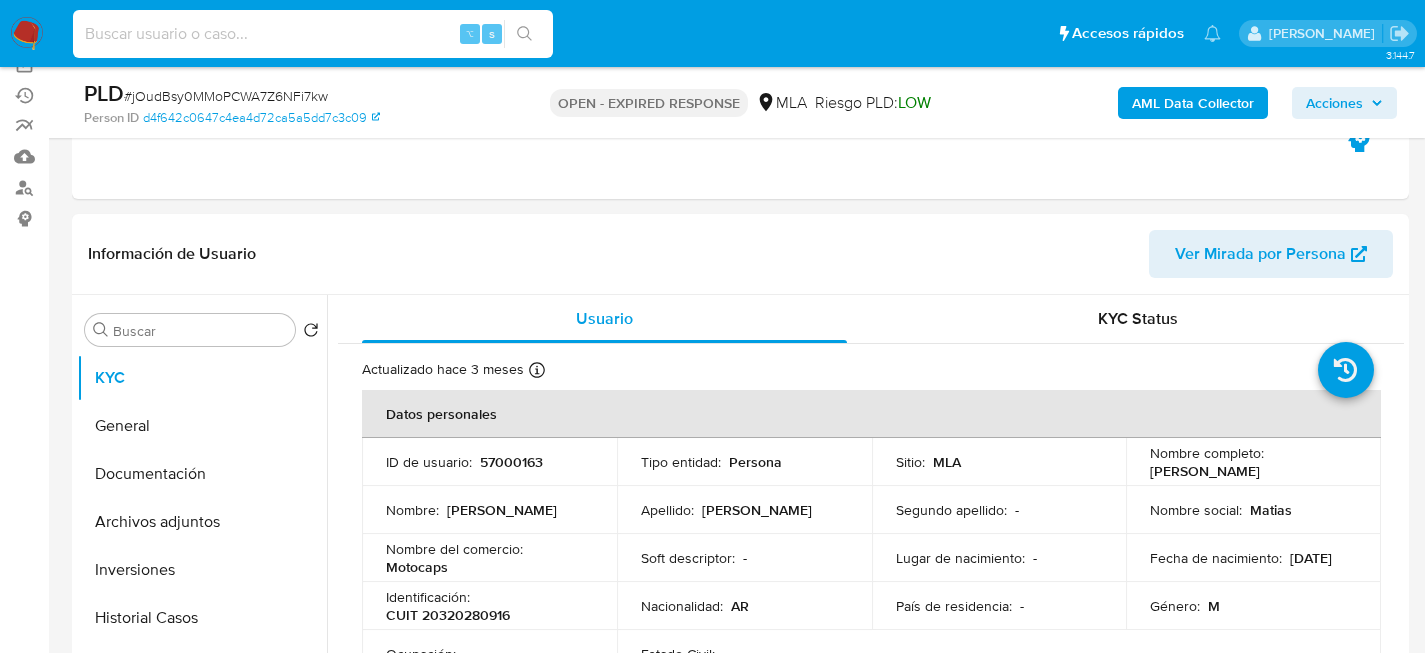click at bounding box center [313, 34] 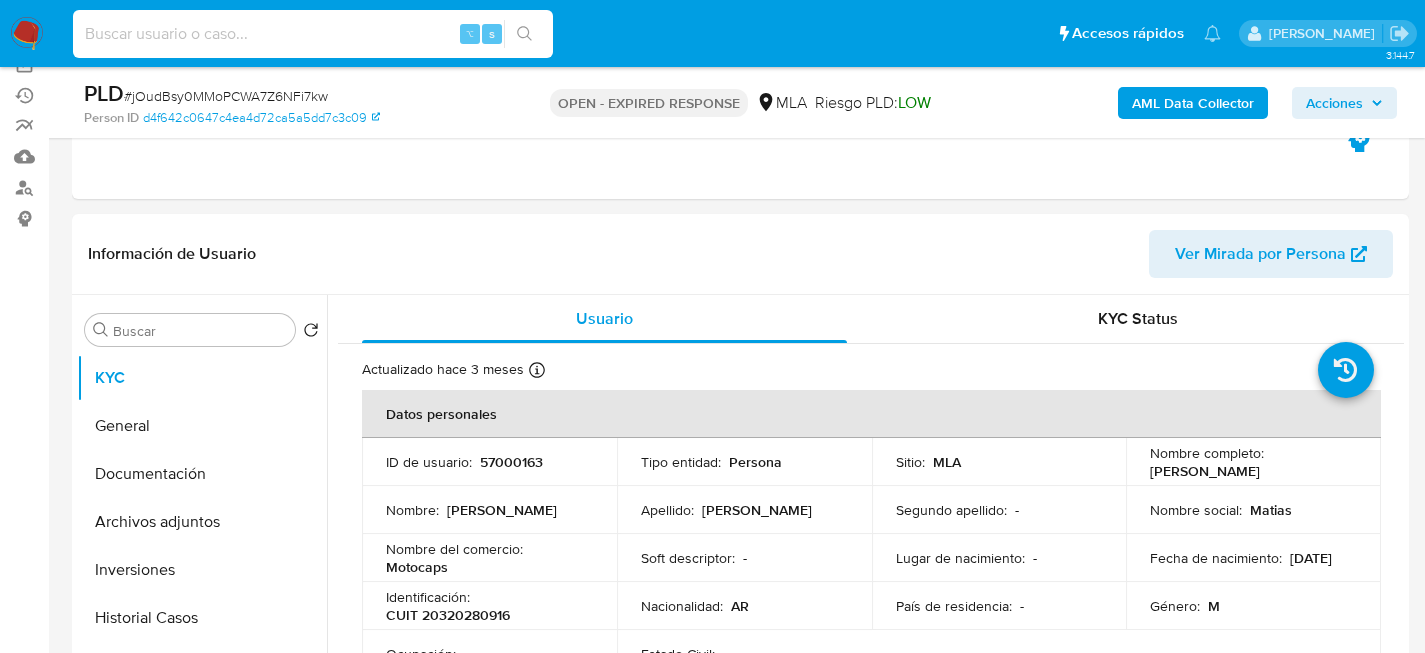 click at bounding box center (313, 34) 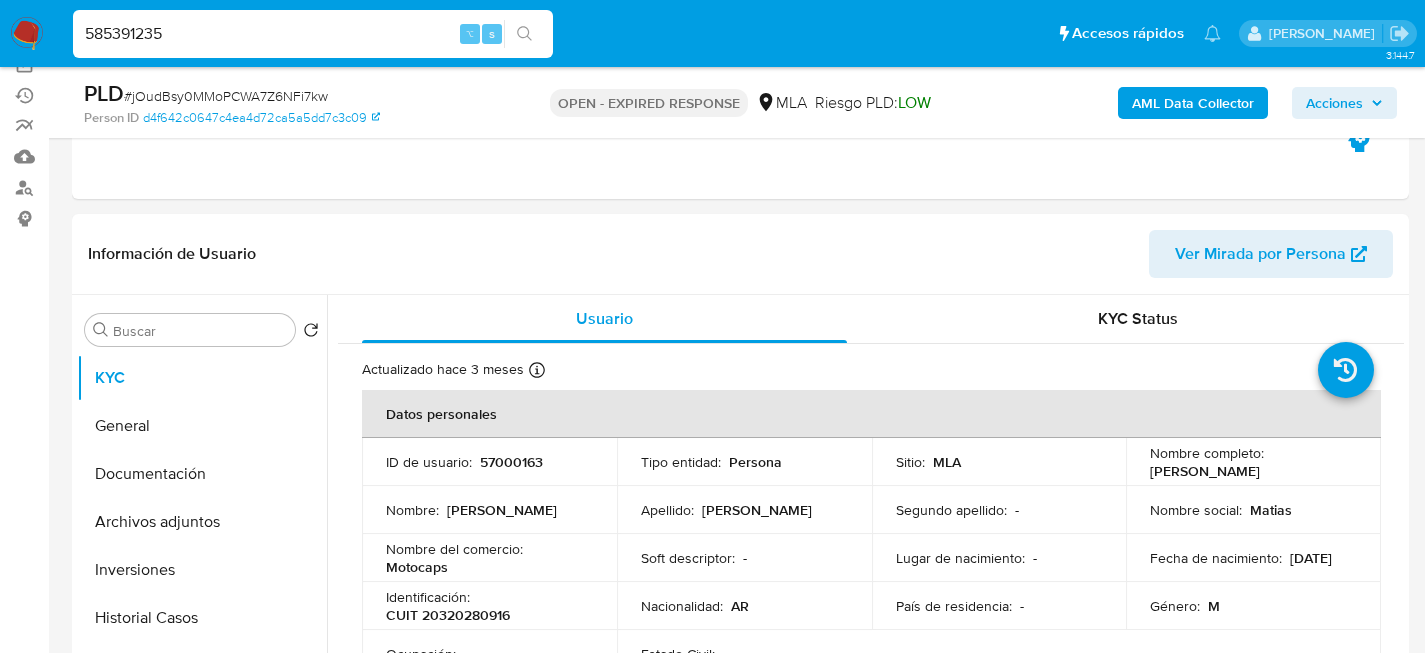 type on "585391235" 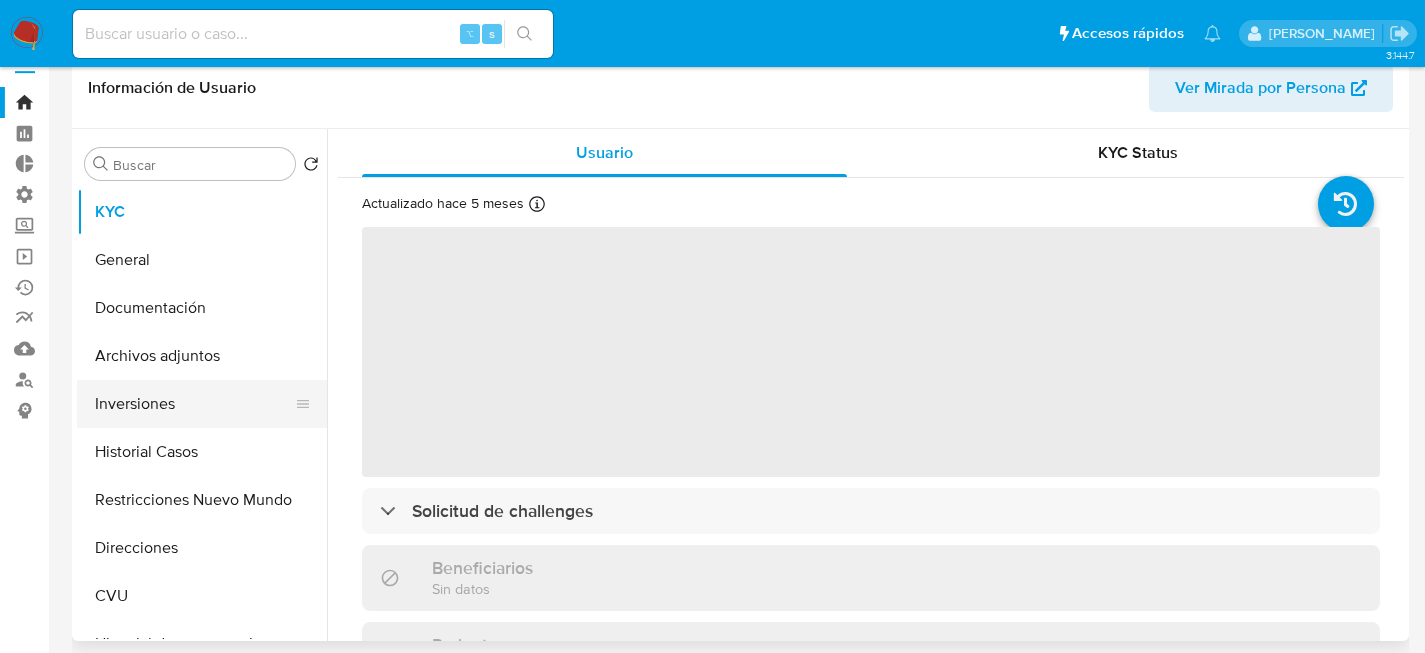scroll, scrollTop: 33, scrollLeft: 0, axis: vertical 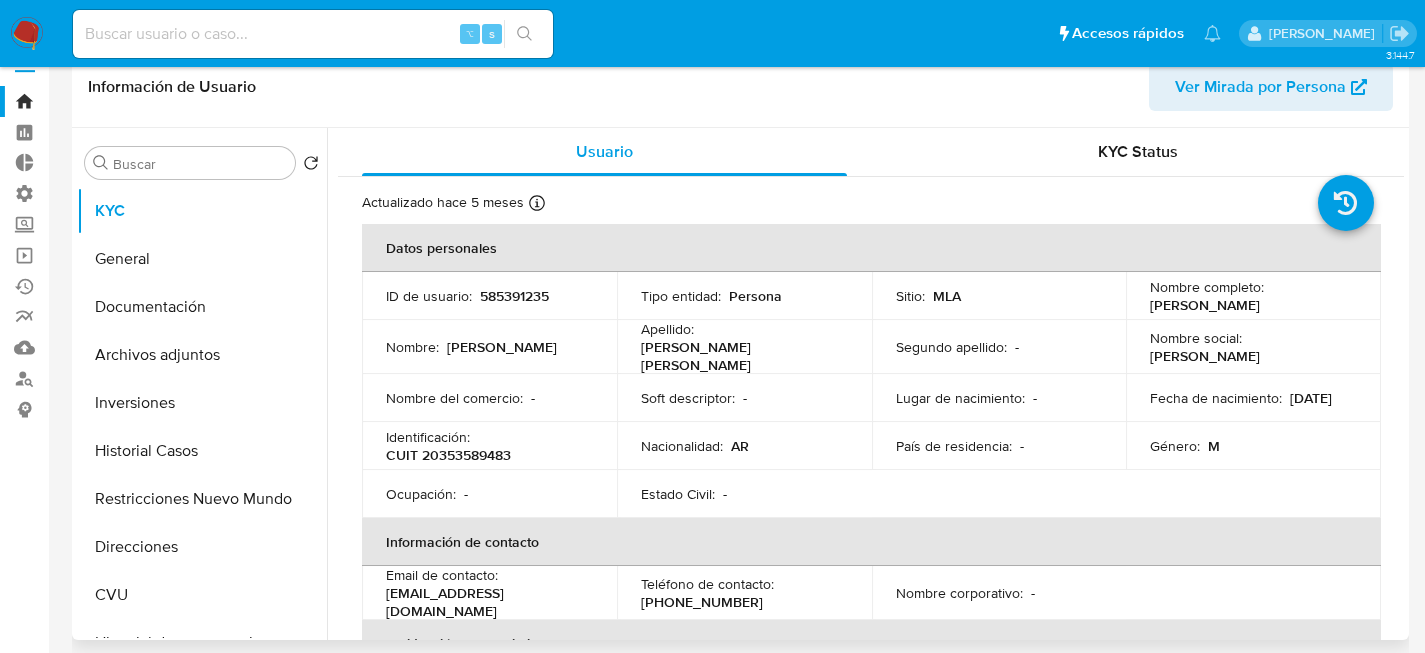 select on "10" 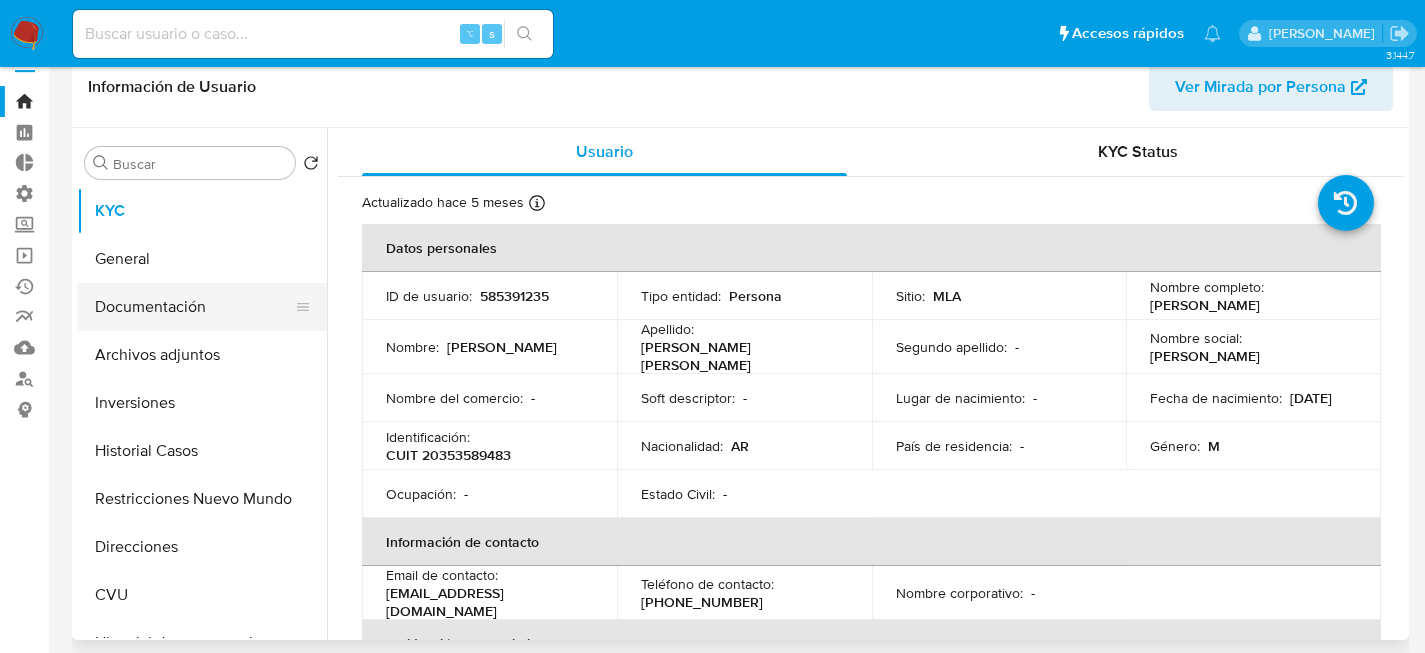 drag, startPoint x: 165, startPoint y: 303, endPoint x: 195, endPoint y: 312, distance: 31.320919 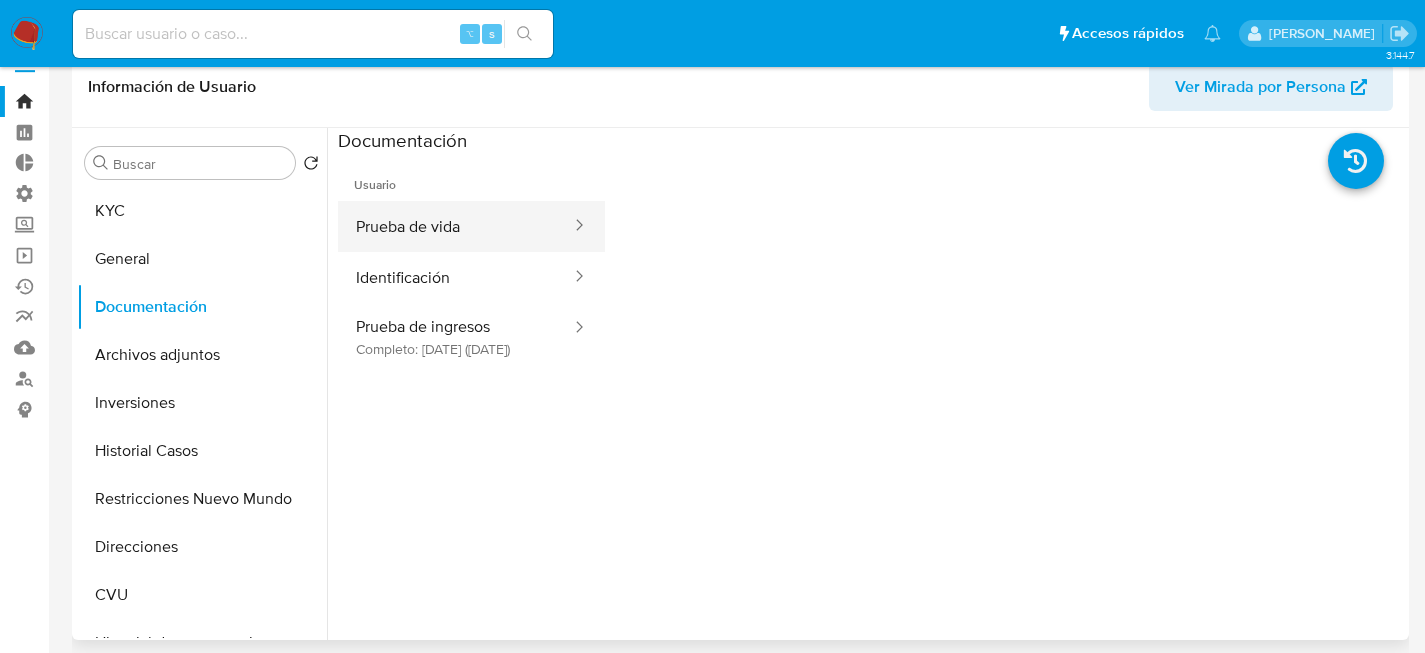click on "Prueba de vida" at bounding box center [455, 226] 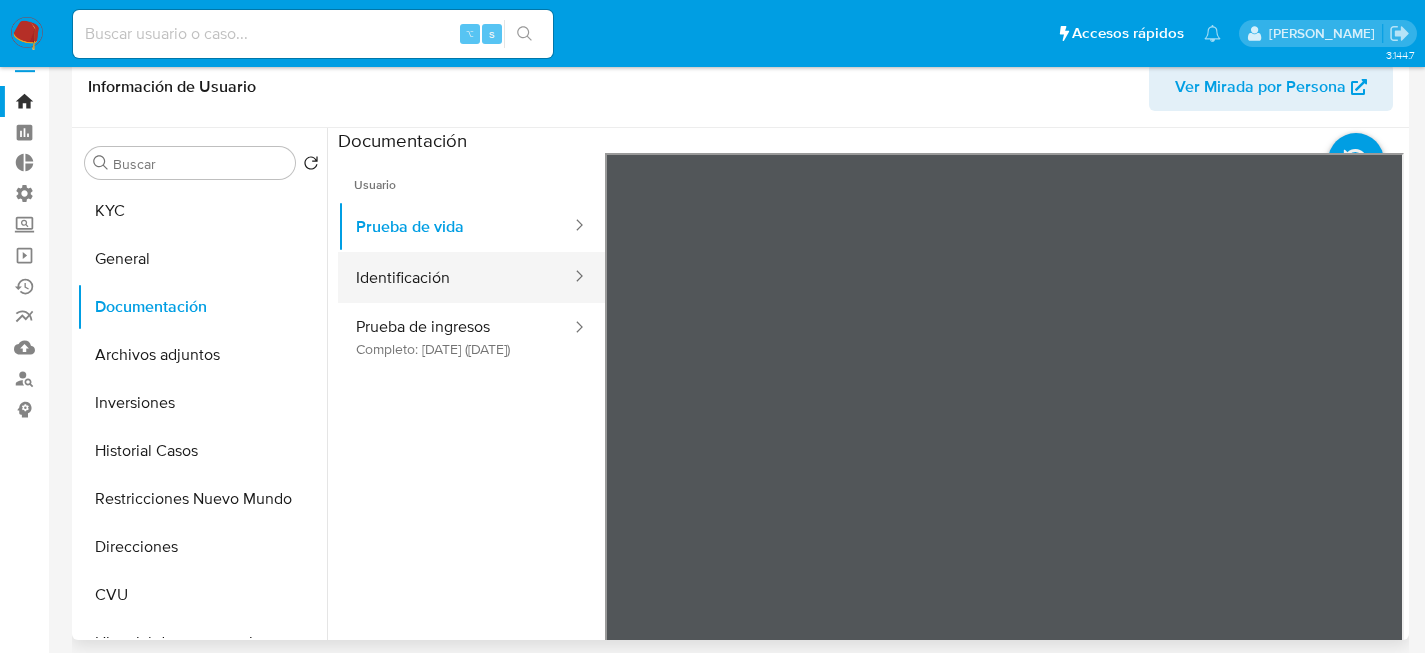 click on "Identificación" at bounding box center [455, 277] 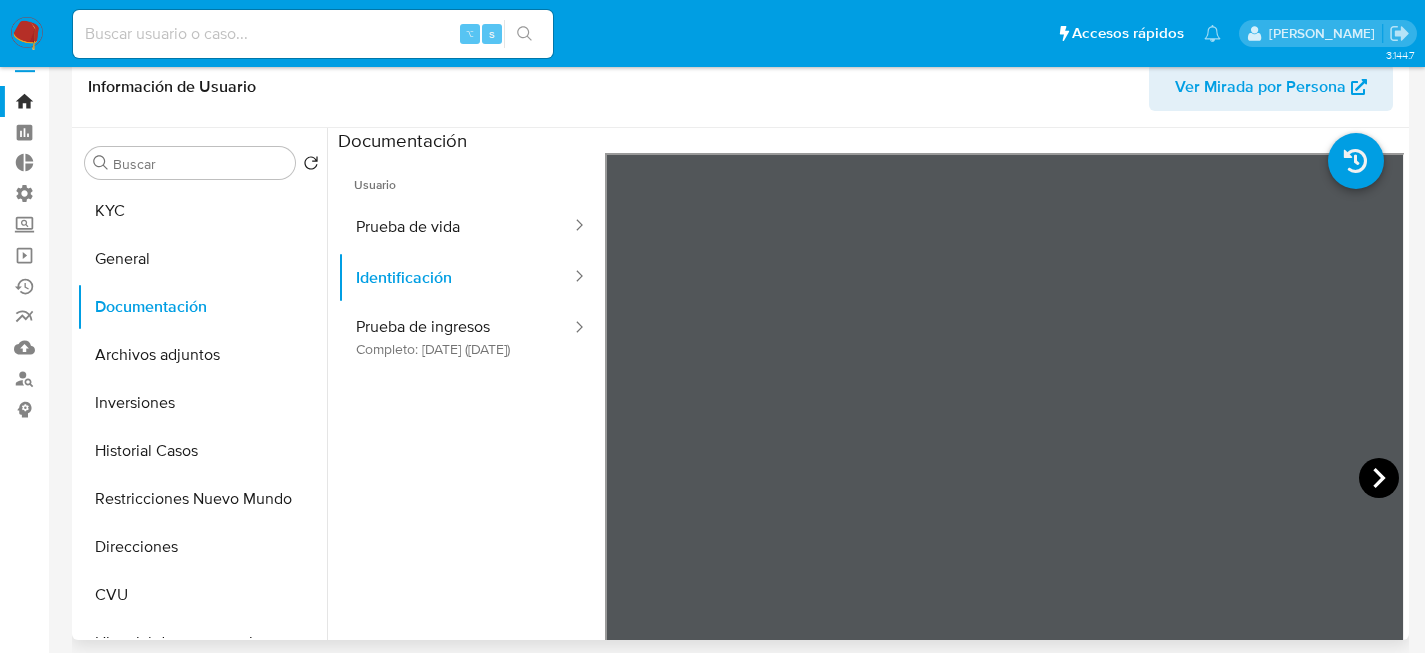 click 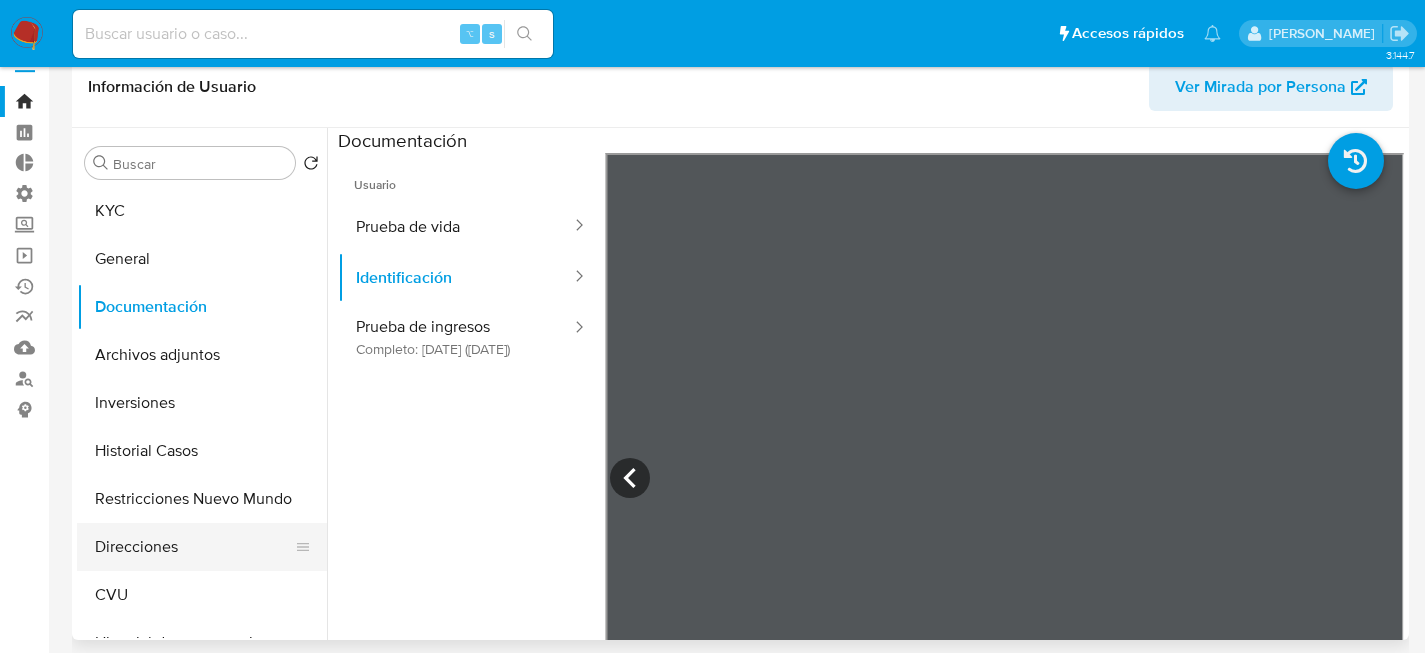 click on "Direcciones" at bounding box center (194, 547) 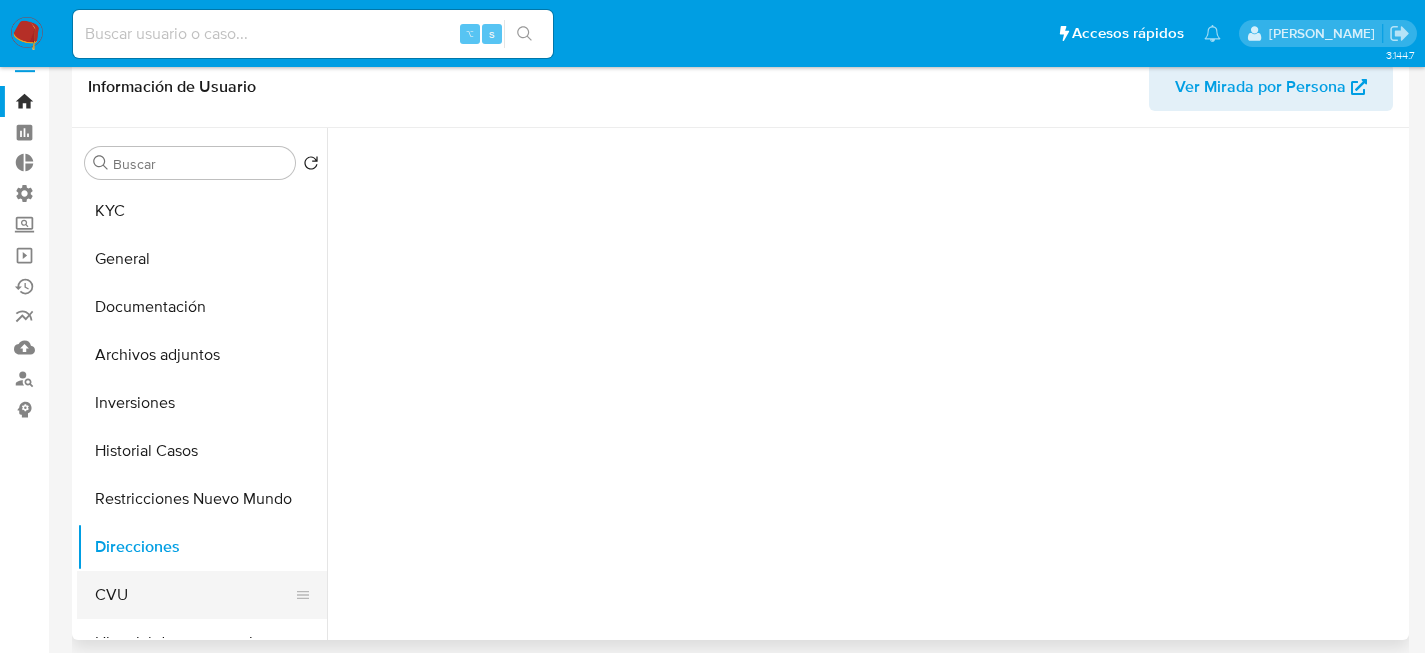 click on "CVU" at bounding box center (194, 595) 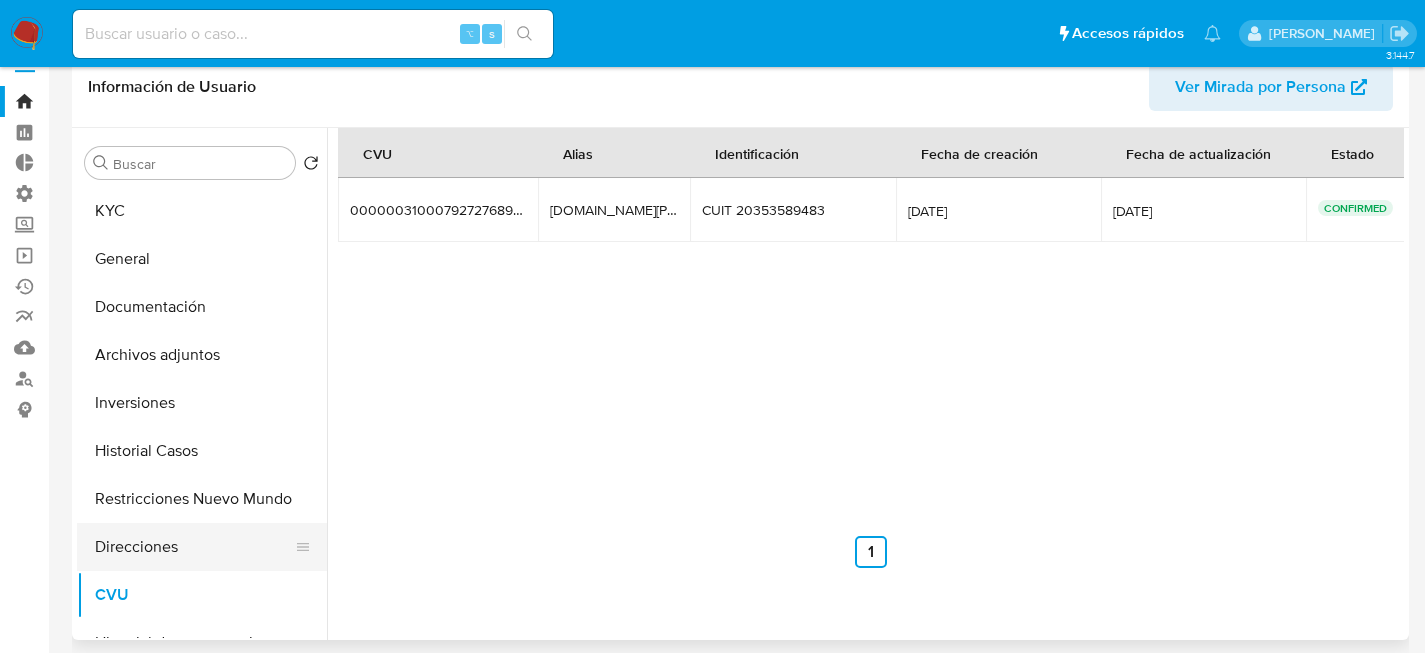 click on "Direcciones" at bounding box center [194, 547] 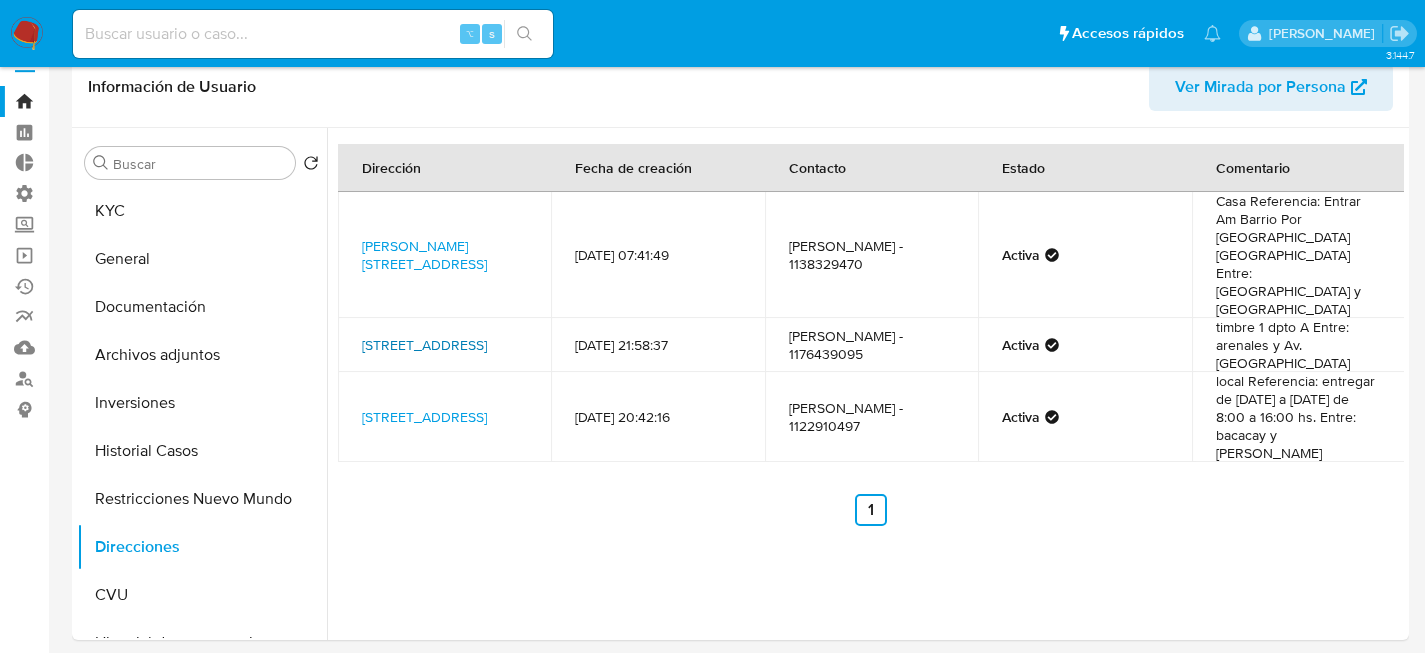 click on "Libertad 1154, Recoleta, Capital Federal, 1012, Argentina 1154" at bounding box center (424, 345) 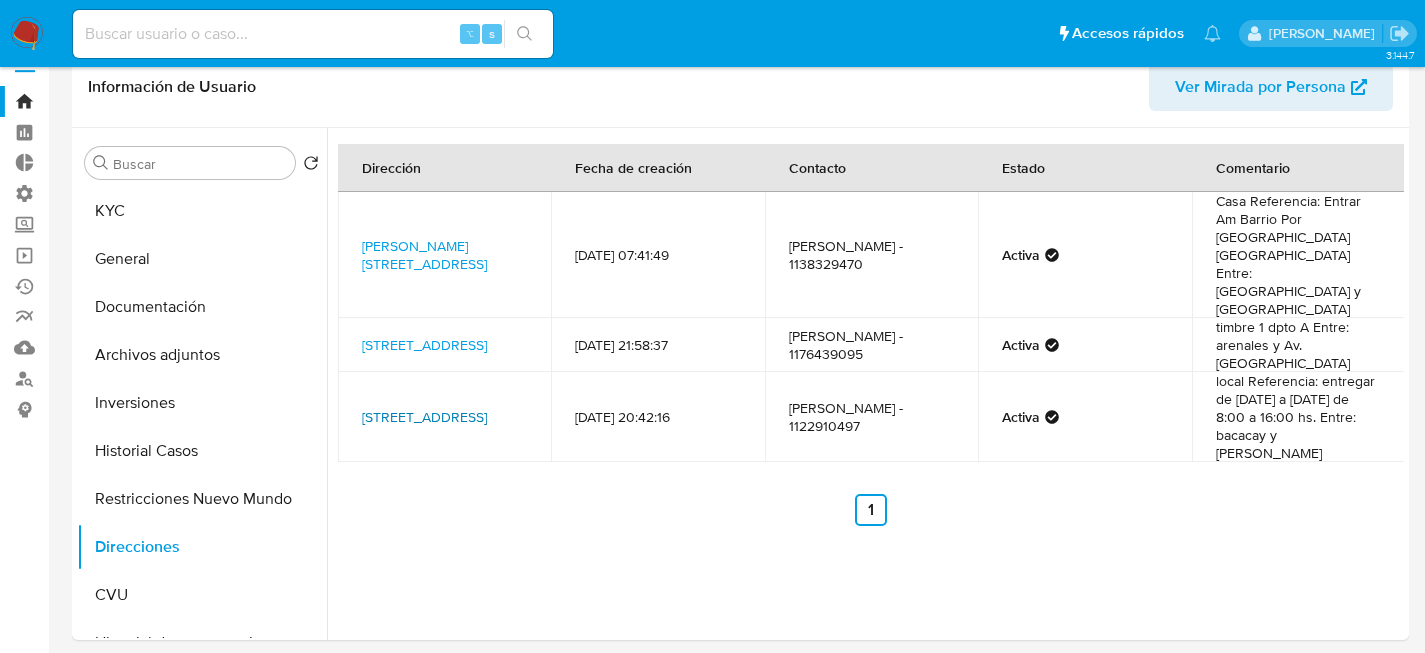 click on "Cuenca 190, Flores, Capital Federal, 1406, Argentina 190" at bounding box center (424, 417) 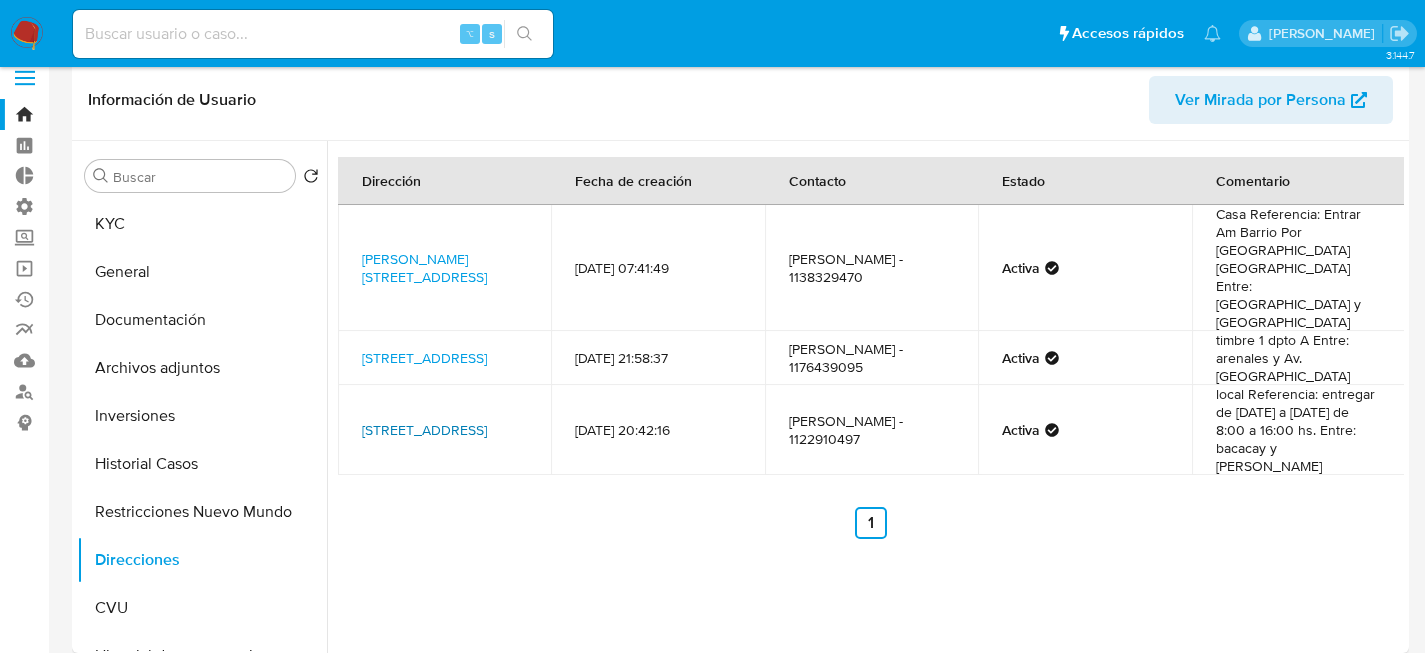 scroll, scrollTop: 0, scrollLeft: 0, axis: both 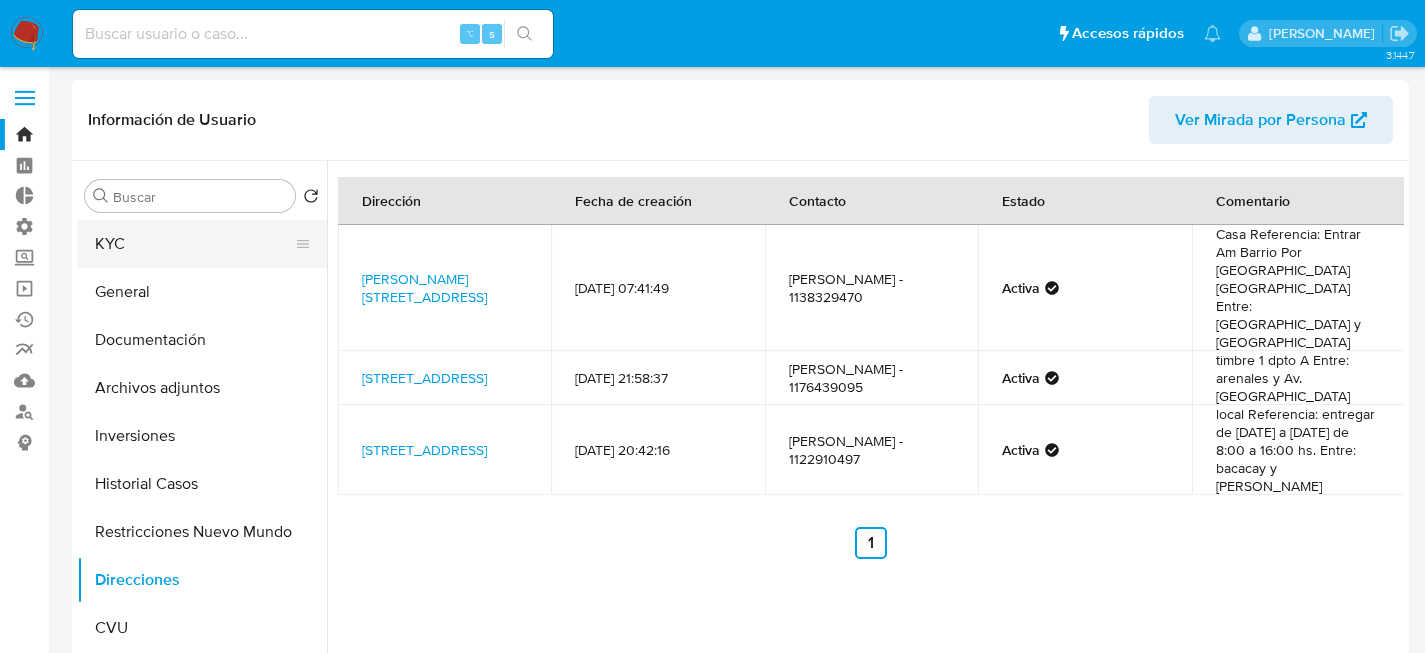 click on "KYC" at bounding box center [194, 244] 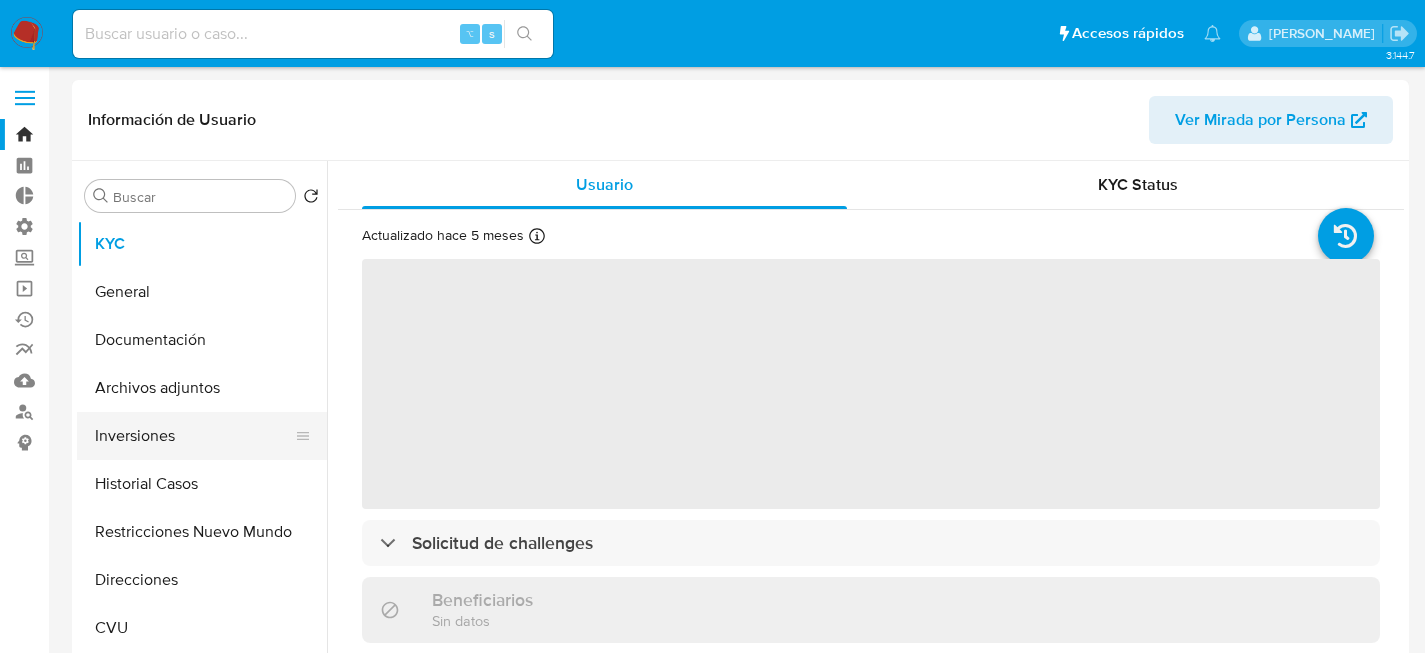 click on "Inversiones" at bounding box center [194, 436] 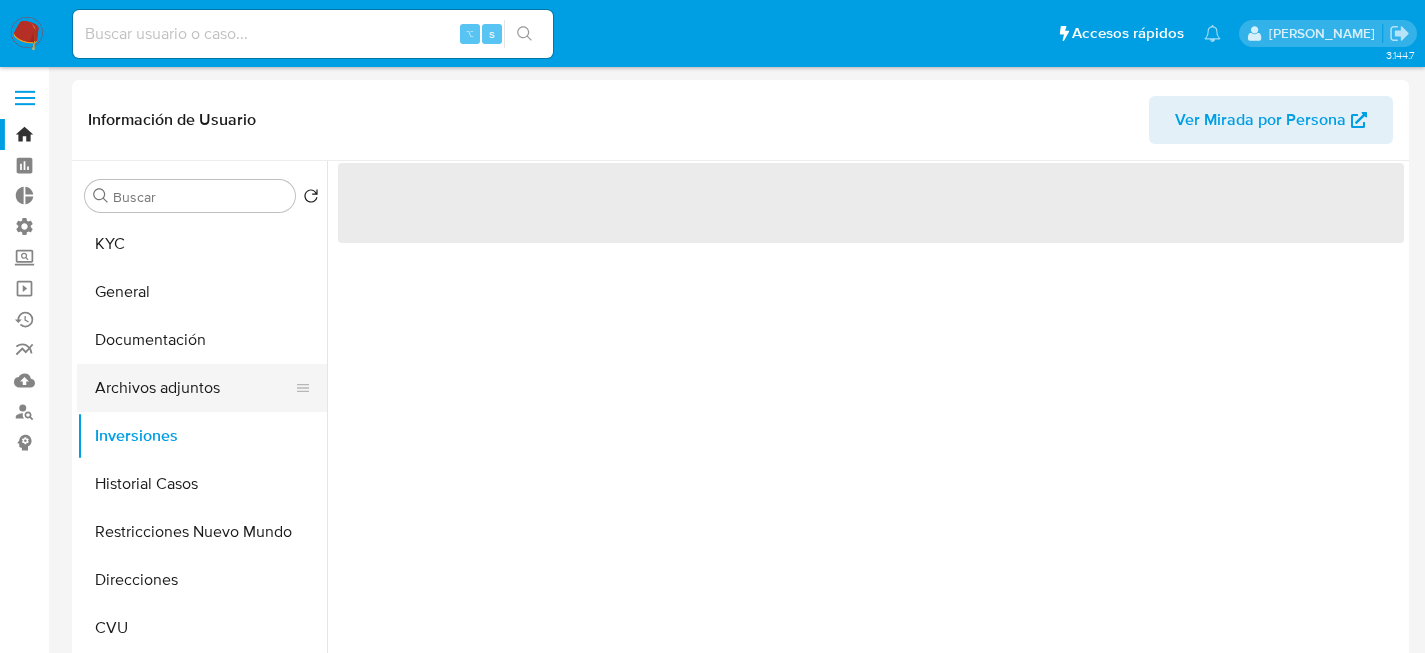 click on "Archivos adjuntos" at bounding box center (194, 388) 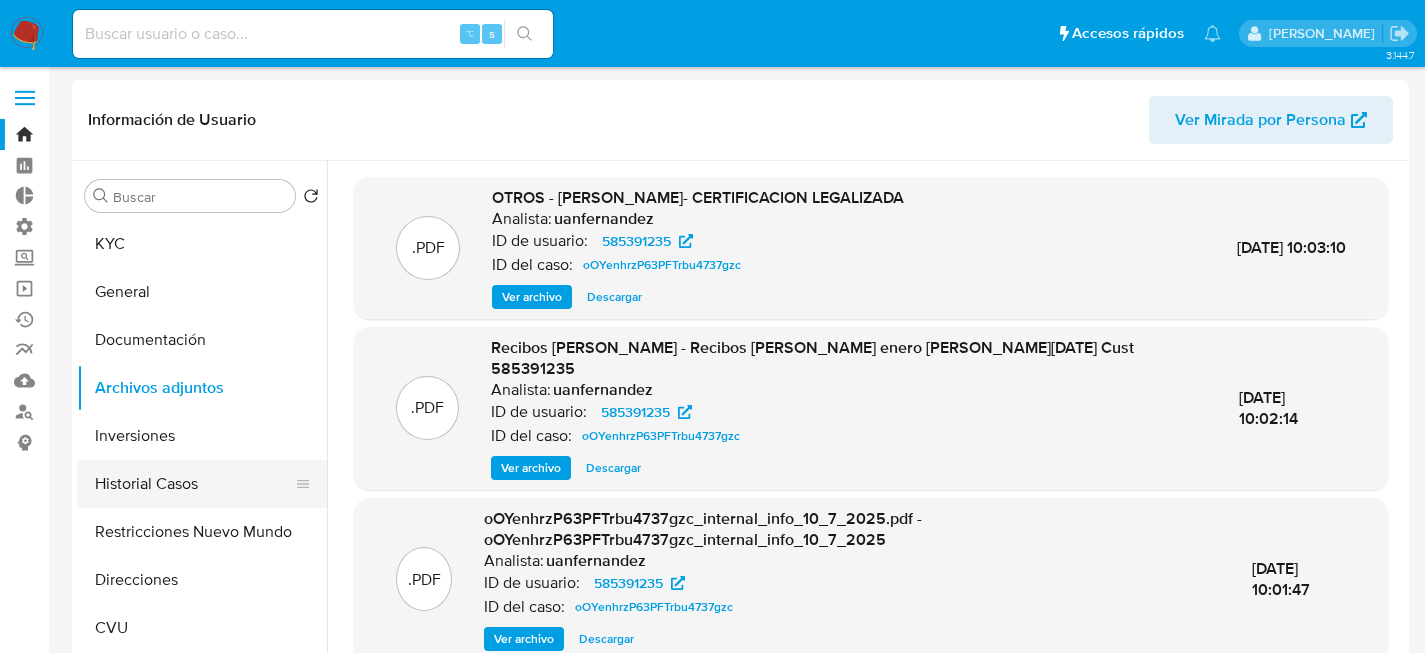 click on "Historial Casos" at bounding box center [194, 484] 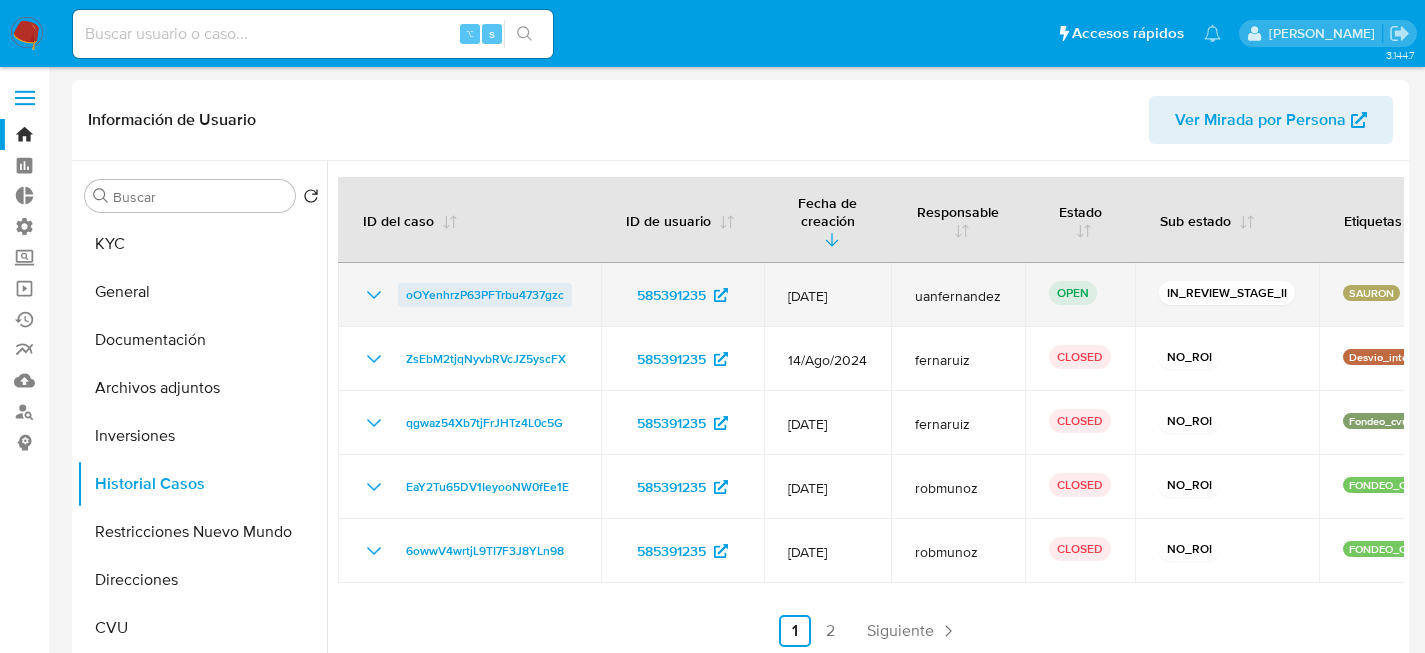 click on "oOYenhrzP63PFTrbu4737gzc" at bounding box center [485, 295] 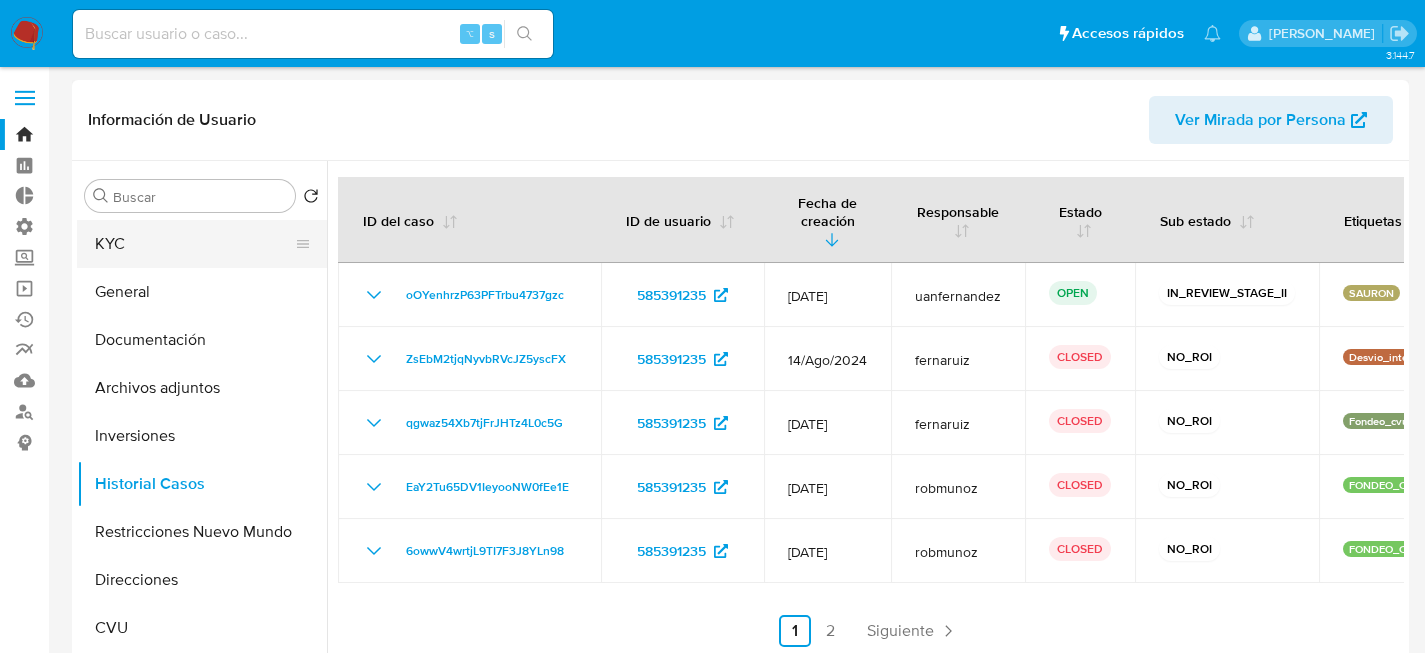 click on "KYC" at bounding box center [194, 244] 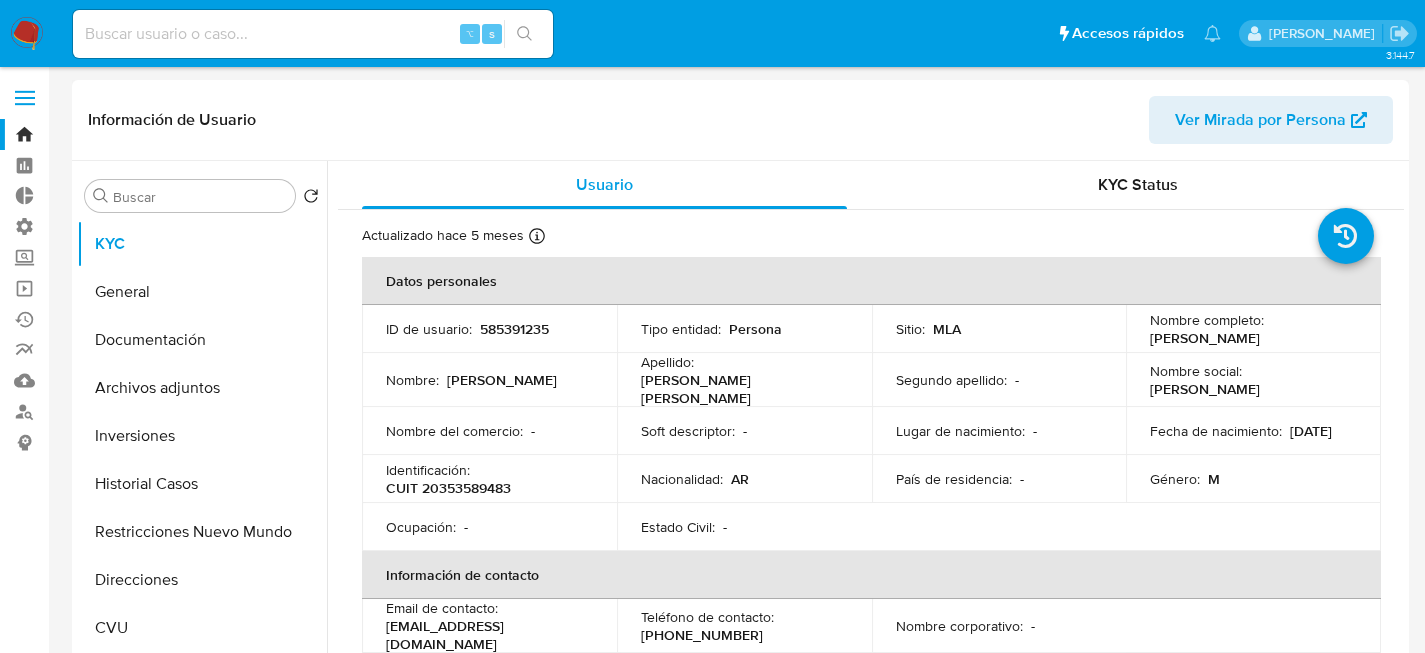 click on "Información de Usuario Ver Mirada por Persona" at bounding box center (740, 120) 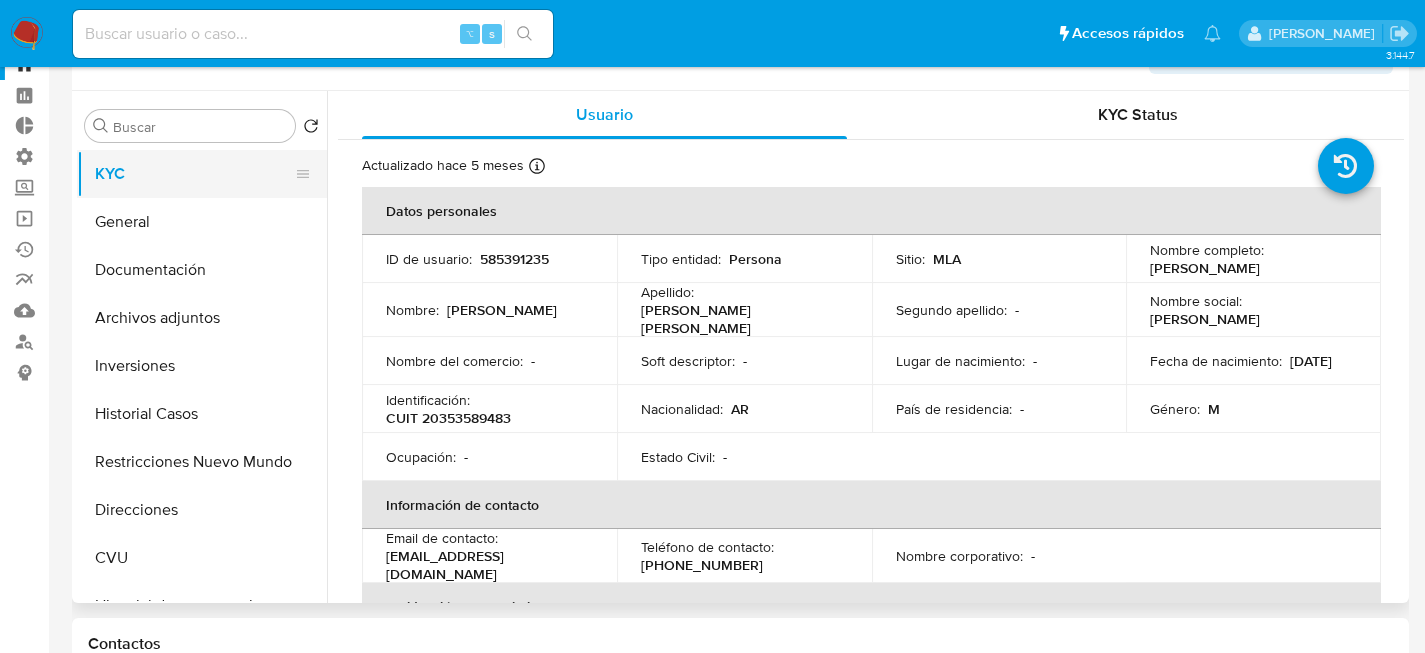 scroll, scrollTop: 71, scrollLeft: 0, axis: vertical 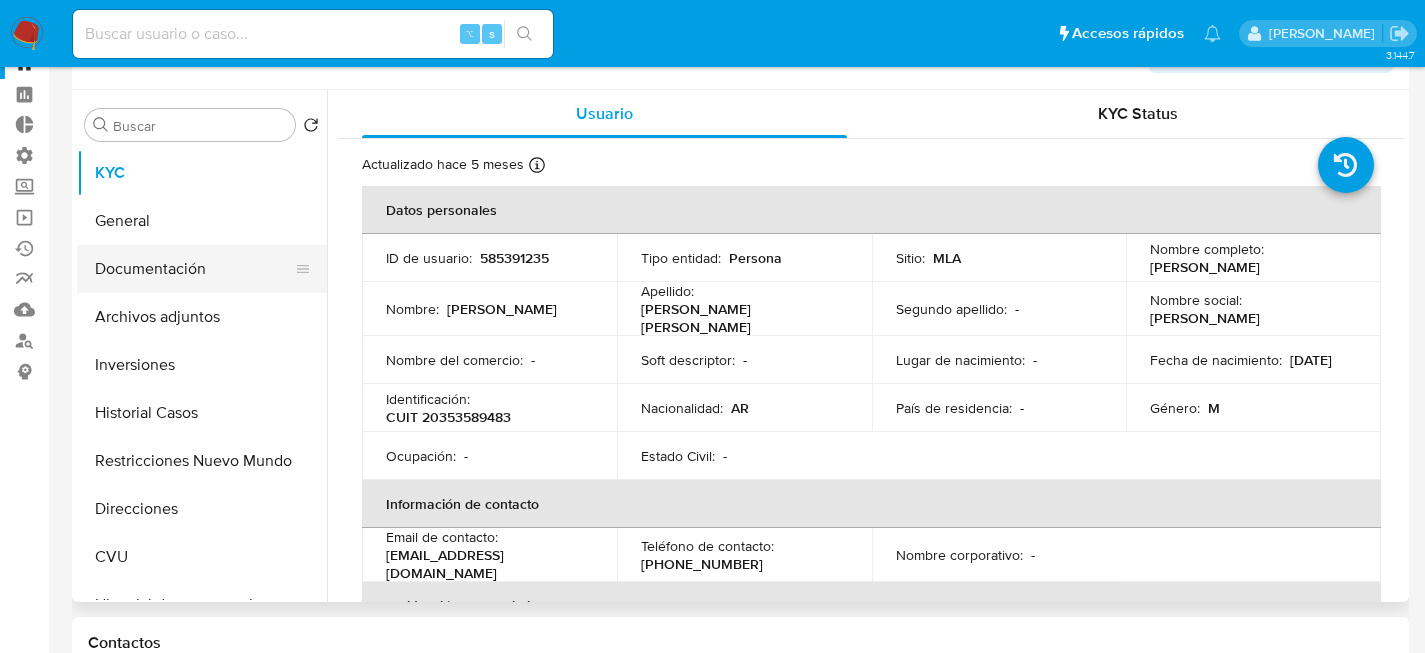click on "Documentación" at bounding box center [194, 269] 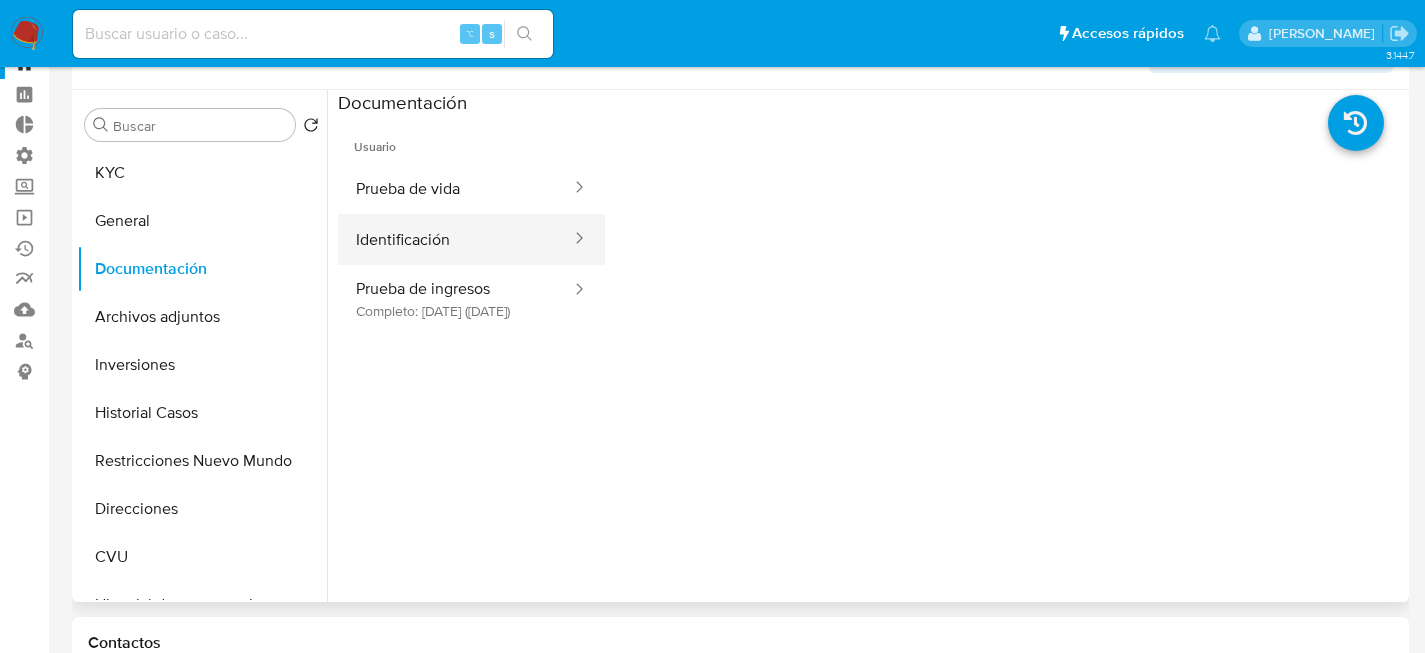 click on "Identificación" at bounding box center (455, 239) 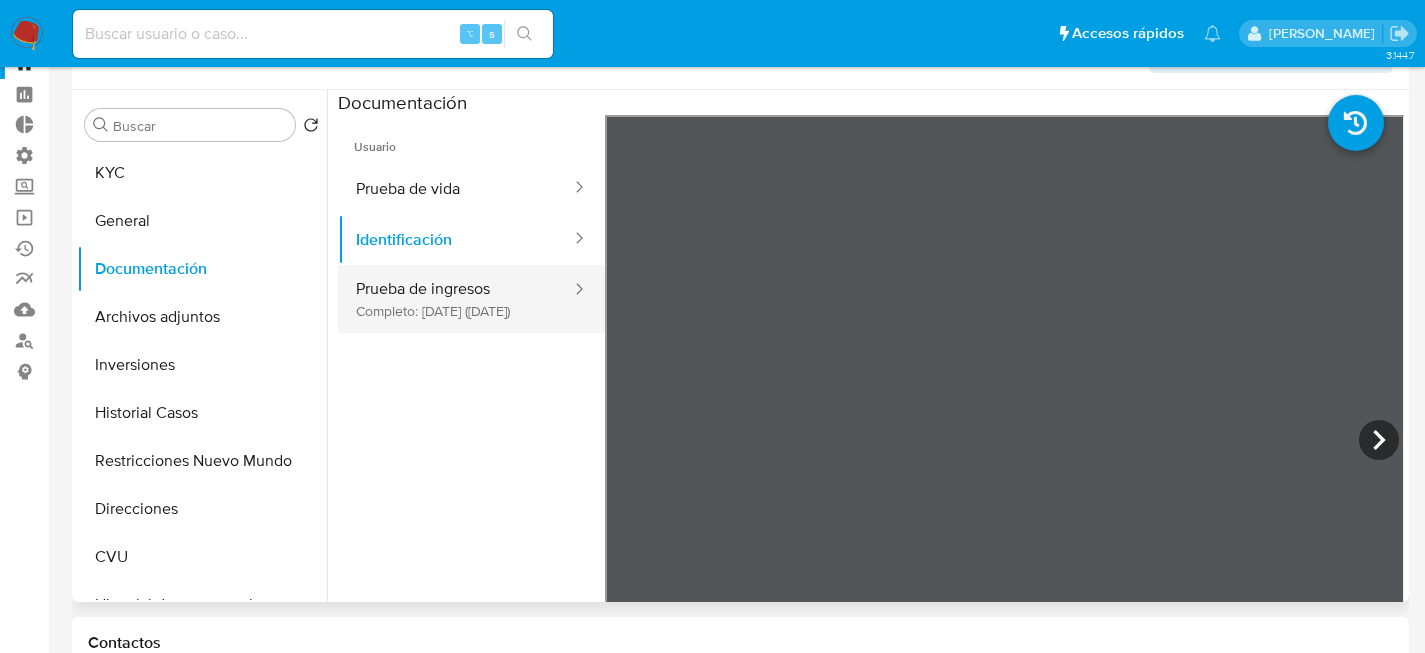 click on "Prueba de ingresos Completo: 02/11/2022 (hace 3 años)" at bounding box center (455, 299) 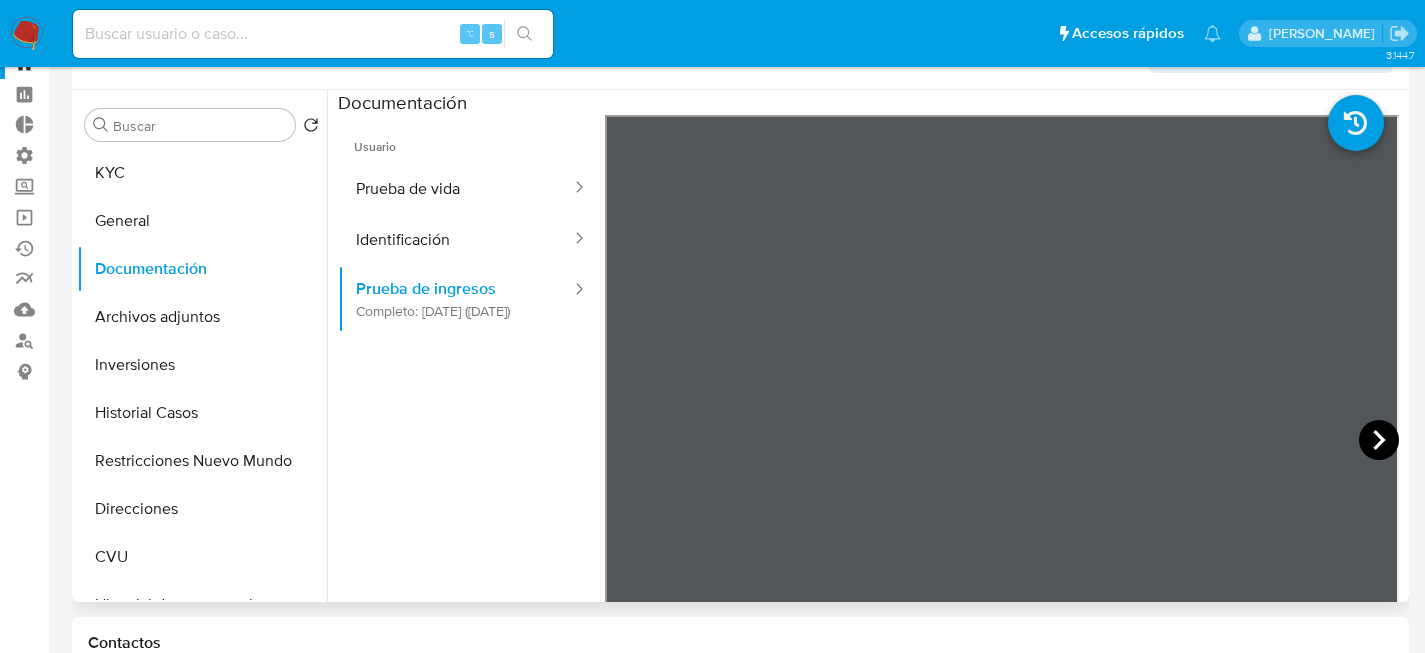 click 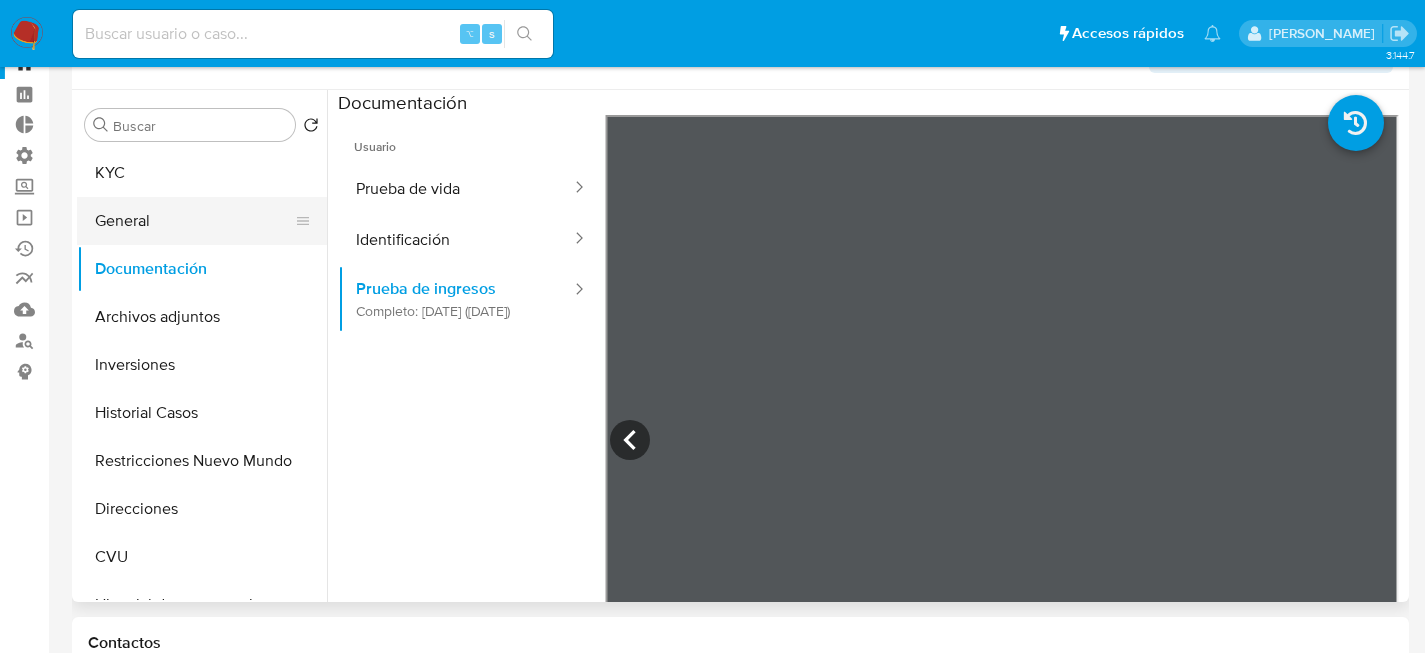 click on "General" at bounding box center [194, 221] 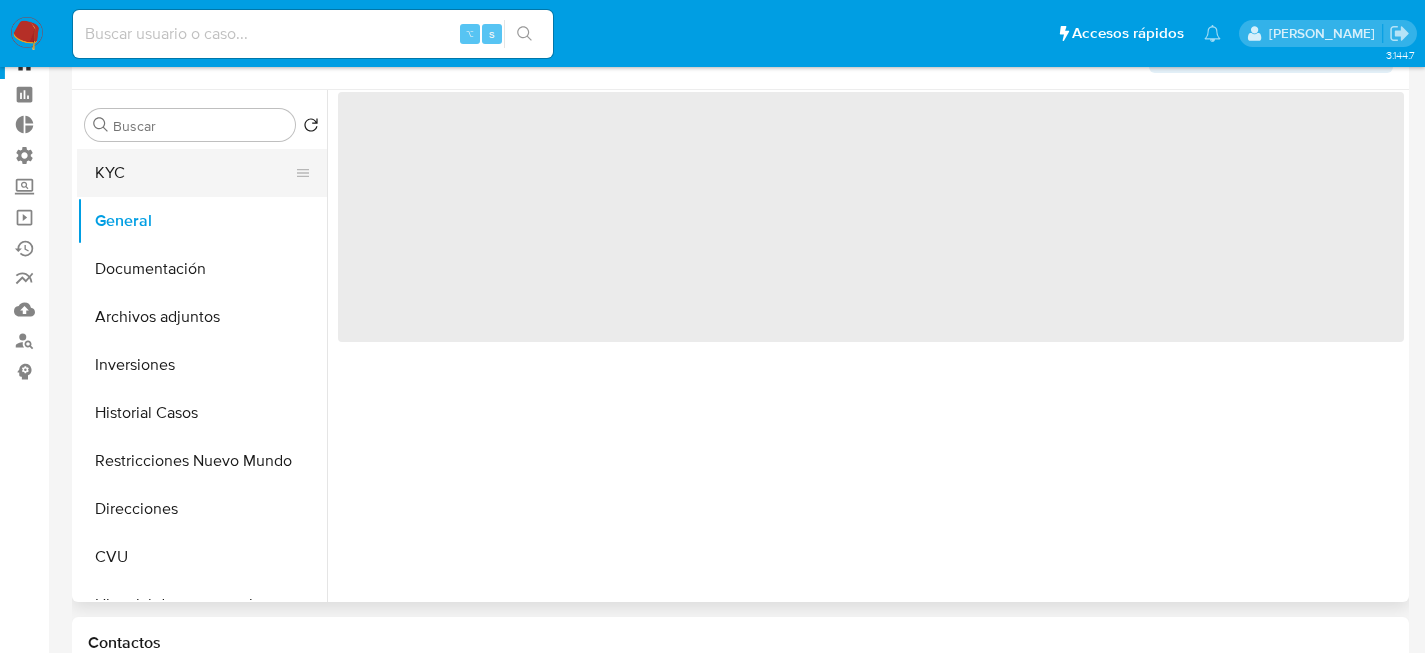 click on "KYC" at bounding box center [194, 173] 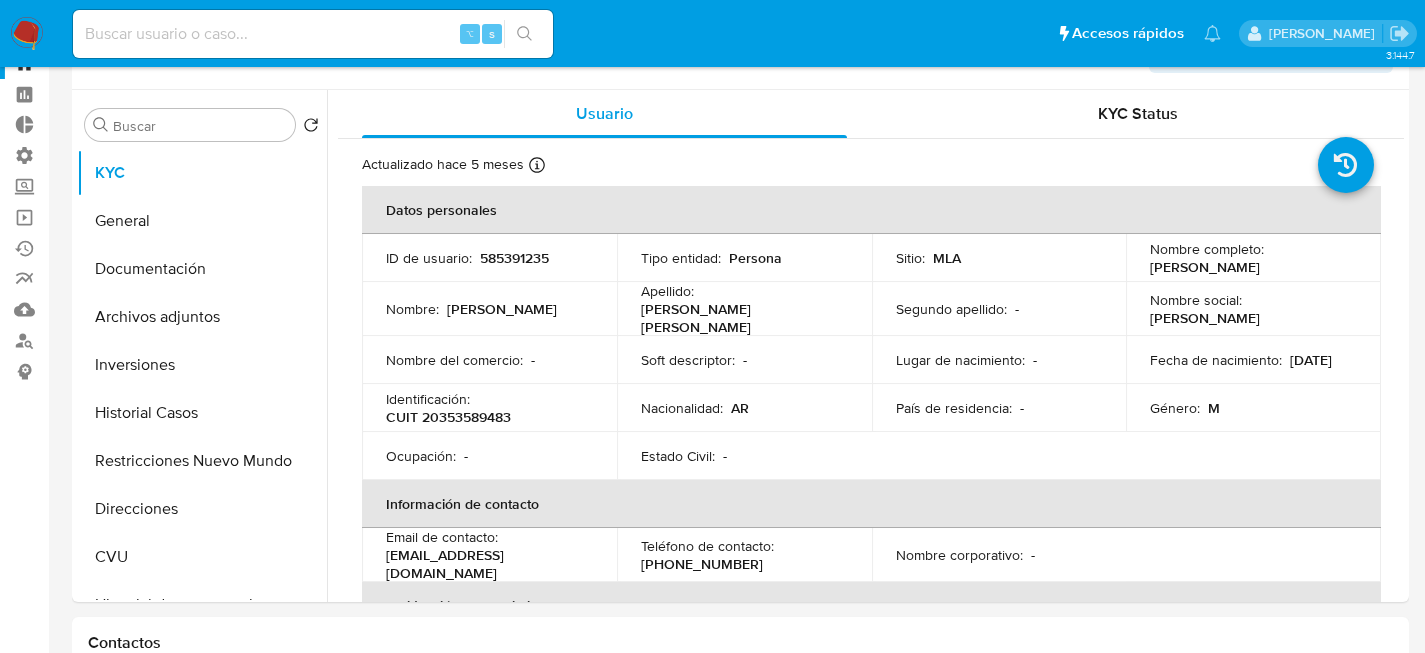click on "Usuario KYC Status Actualizado hace 5 meses   Creado: 16/06/2020 15:15:40 Actualizado: 26/02/2025 15:20:17 Datos personales   ID de usuario :    585391235   Tipo entidad :    Persona   Sitio :    MLA   Nombre completo :    Marco Antonio Sauza Chavez   Nombre :    Marco Antonio   Apellido :    Sauza Chavez   Segundo apellido :    -   Nombre social :    Marco Antonio   Nombre del comercio :    -   Soft descriptor :    -   Lugar de nacimiento :    -   Fecha de nacimiento :    24/12/1985   Identificación :    CUIT 20353589483   Nacionalidad :    AR   País de residencia :    -   Género :    M   Ocupación :    -   Estado Civil :    - Información de contacto   Email de contacto :    marcosauzafx@outlook.com   Teléfono de contacto :    (11) 38329470   Nombre corporativo :    - Verificación y cumplimiento   Nivel de KYC :    verified   Sujeto obligado :    No   Fatca :    No   PEP autodeclarado :    No   PEP confirmado   Obtenido de listas internas :    No   Tipo de Confirmación PEP :" at bounding box center [865, 346] 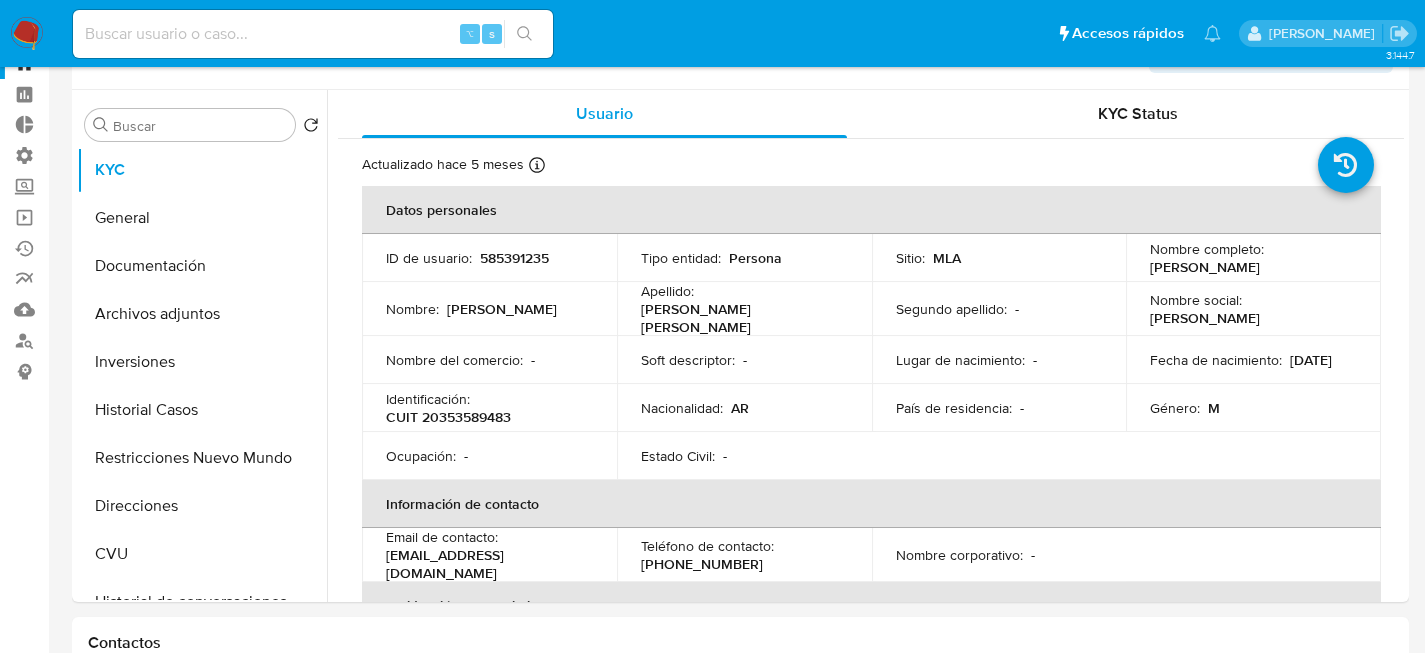 scroll, scrollTop: 4, scrollLeft: 0, axis: vertical 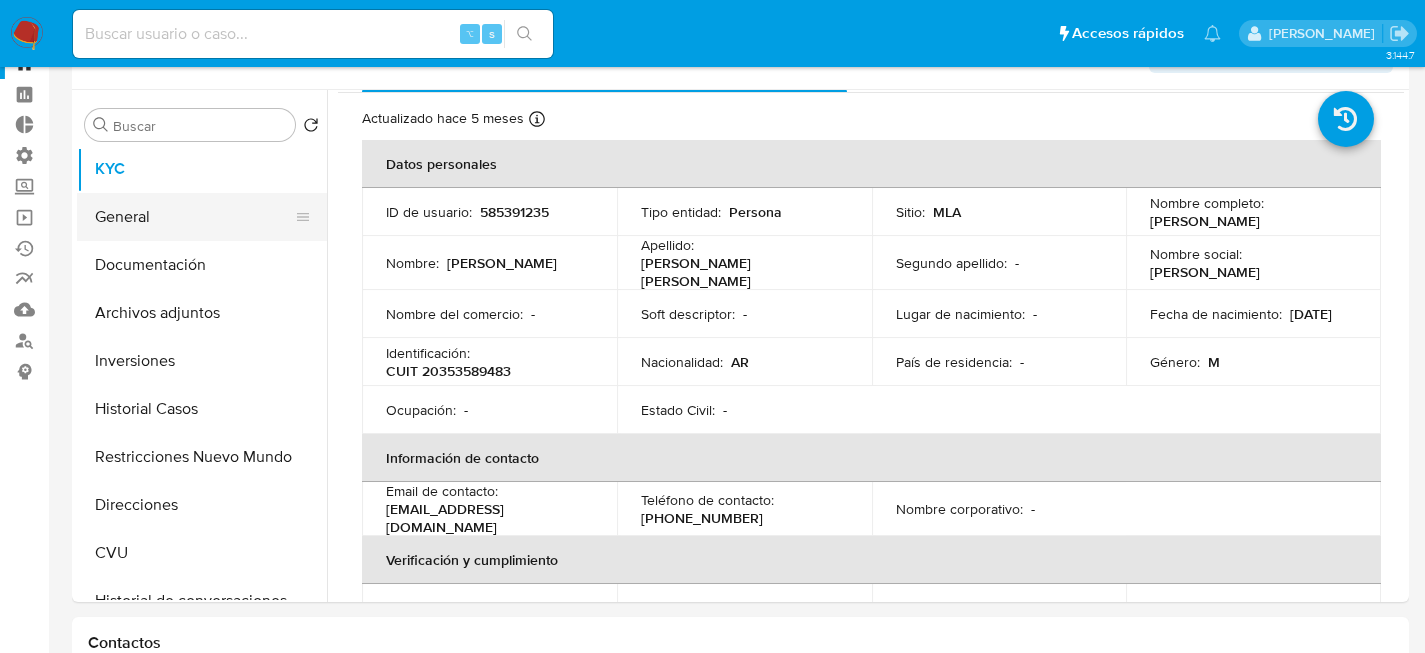 click on "General" at bounding box center [194, 217] 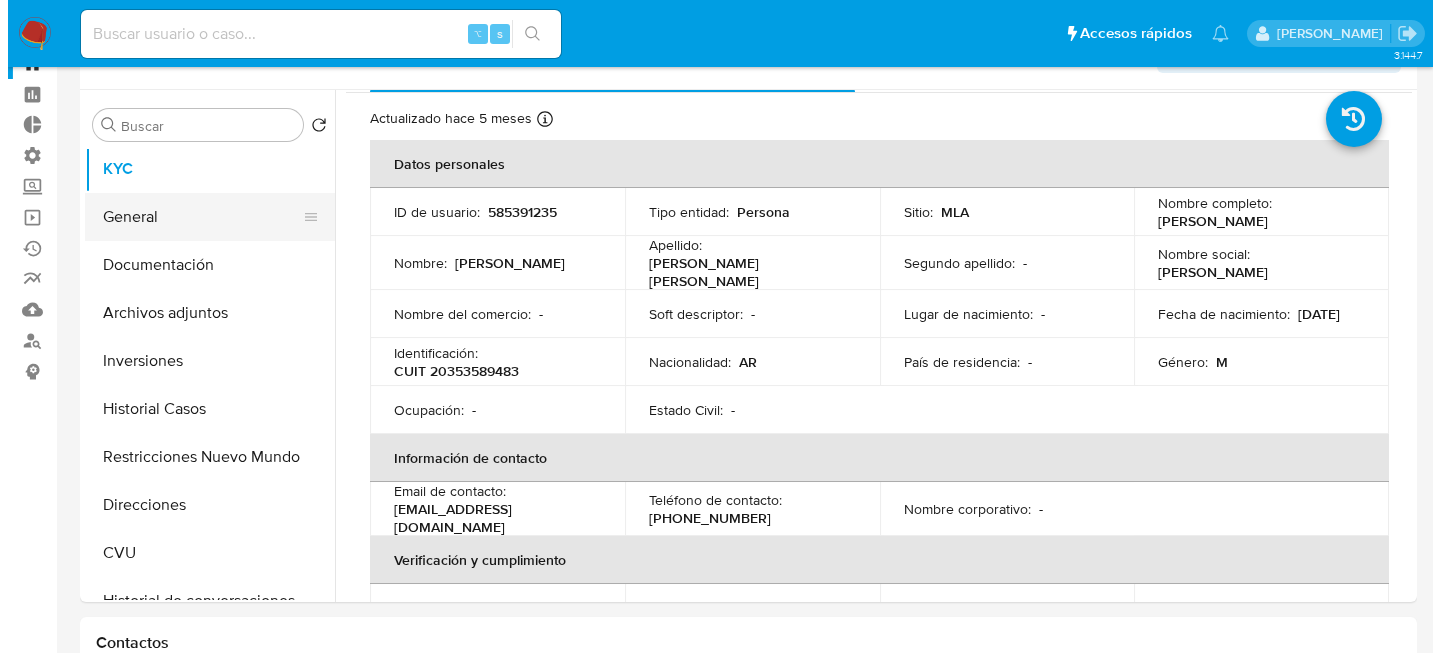 scroll, scrollTop: 0, scrollLeft: 0, axis: both 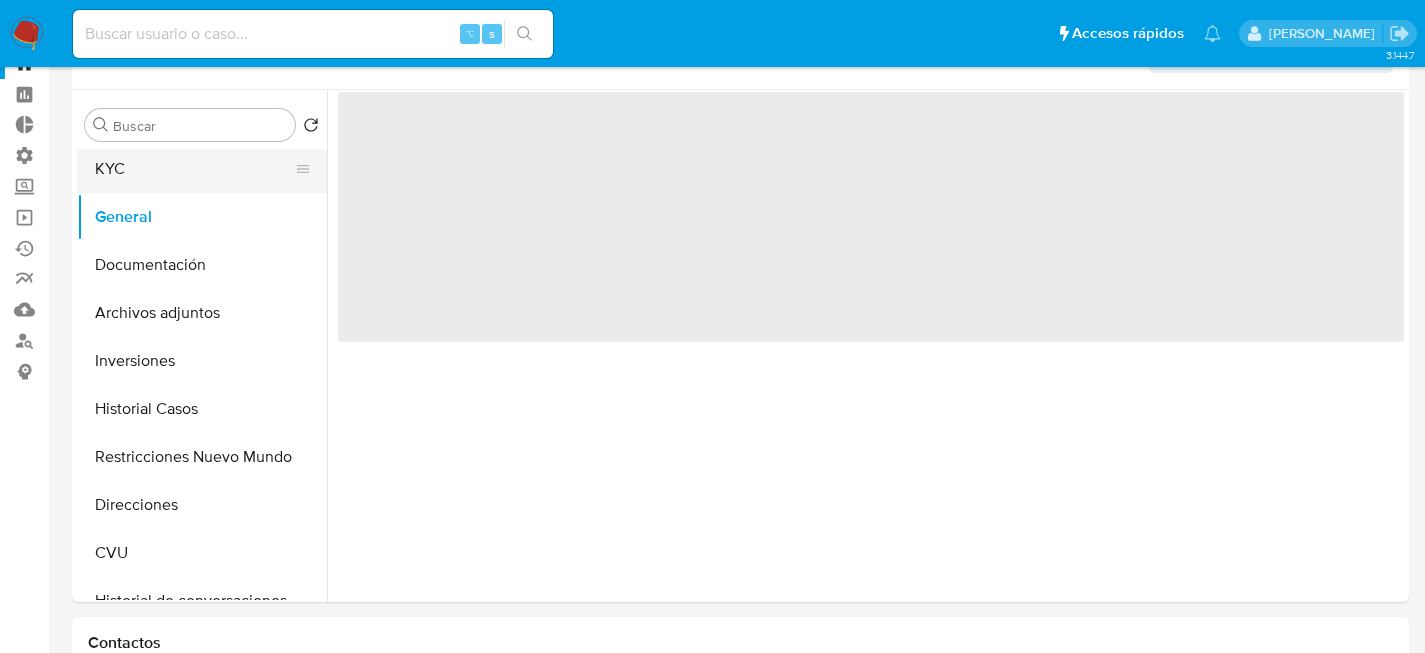 click on "KYC" at bounding box center (194, 169) 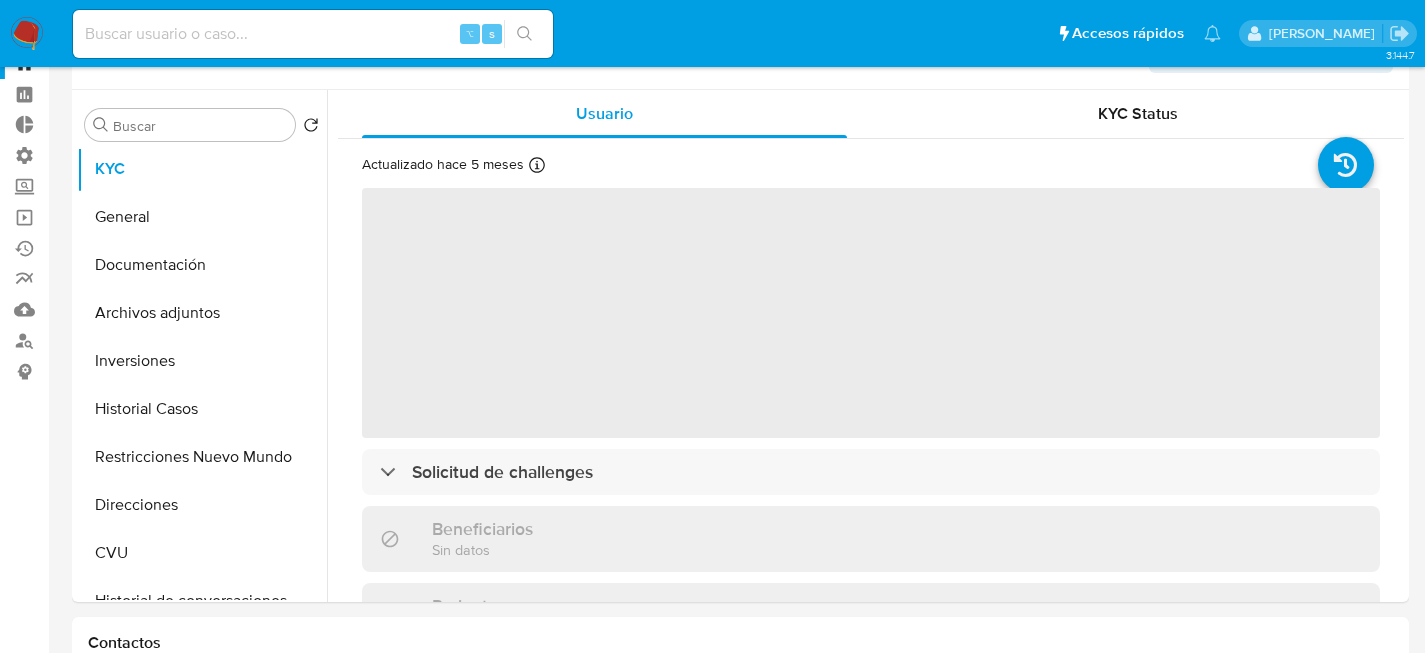 type 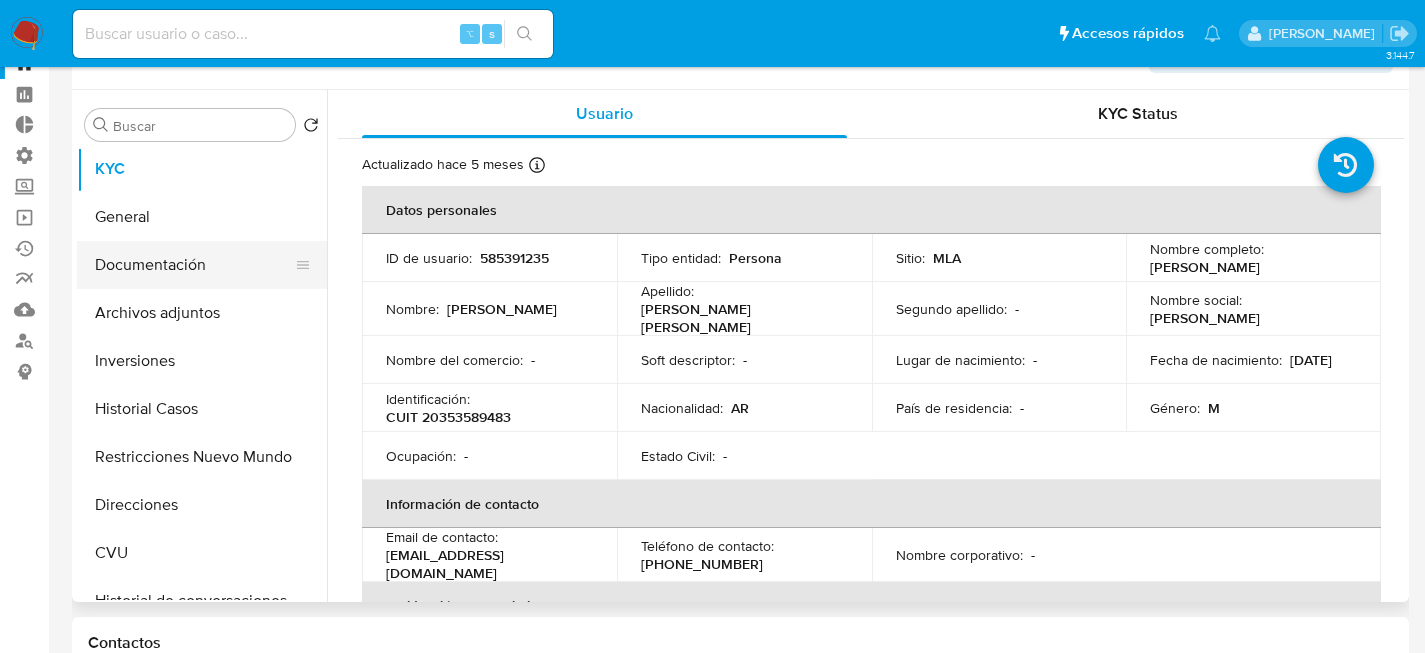 click on "Documentación" at bounding box center [194, 265] 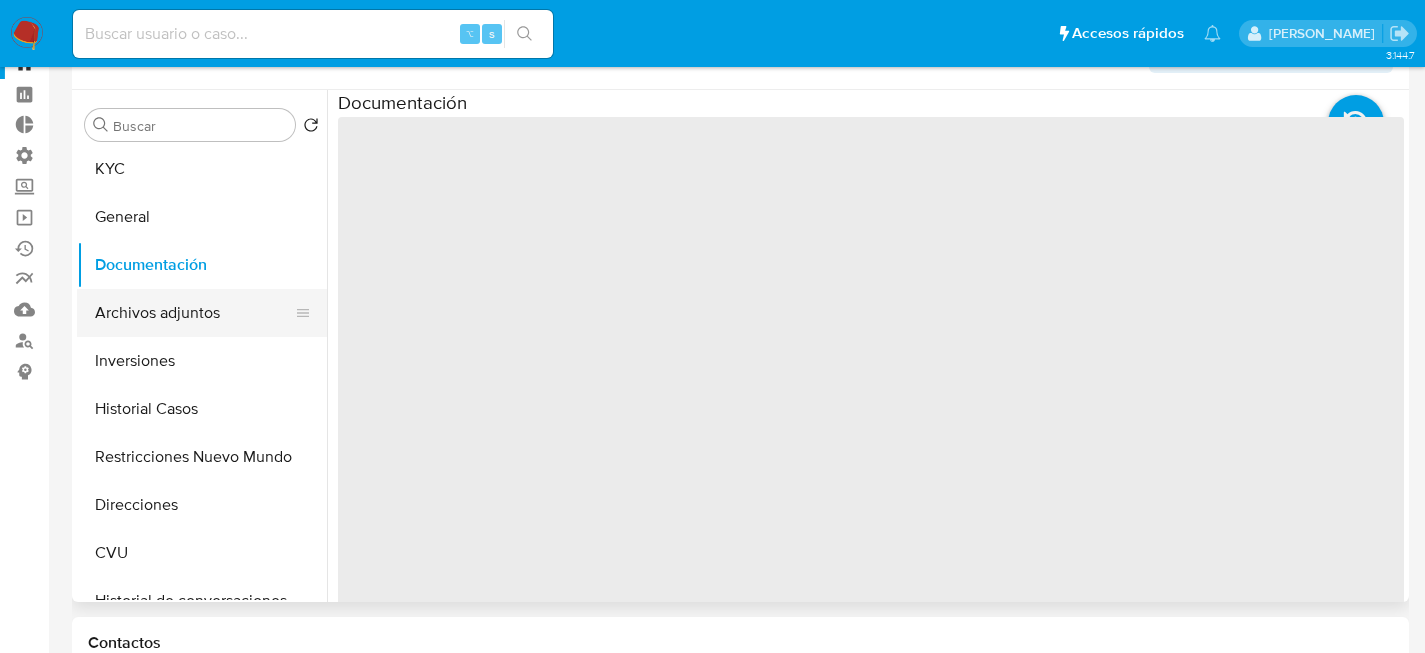 click on "Archivos adjuntos" at bounding box center (194, 313) 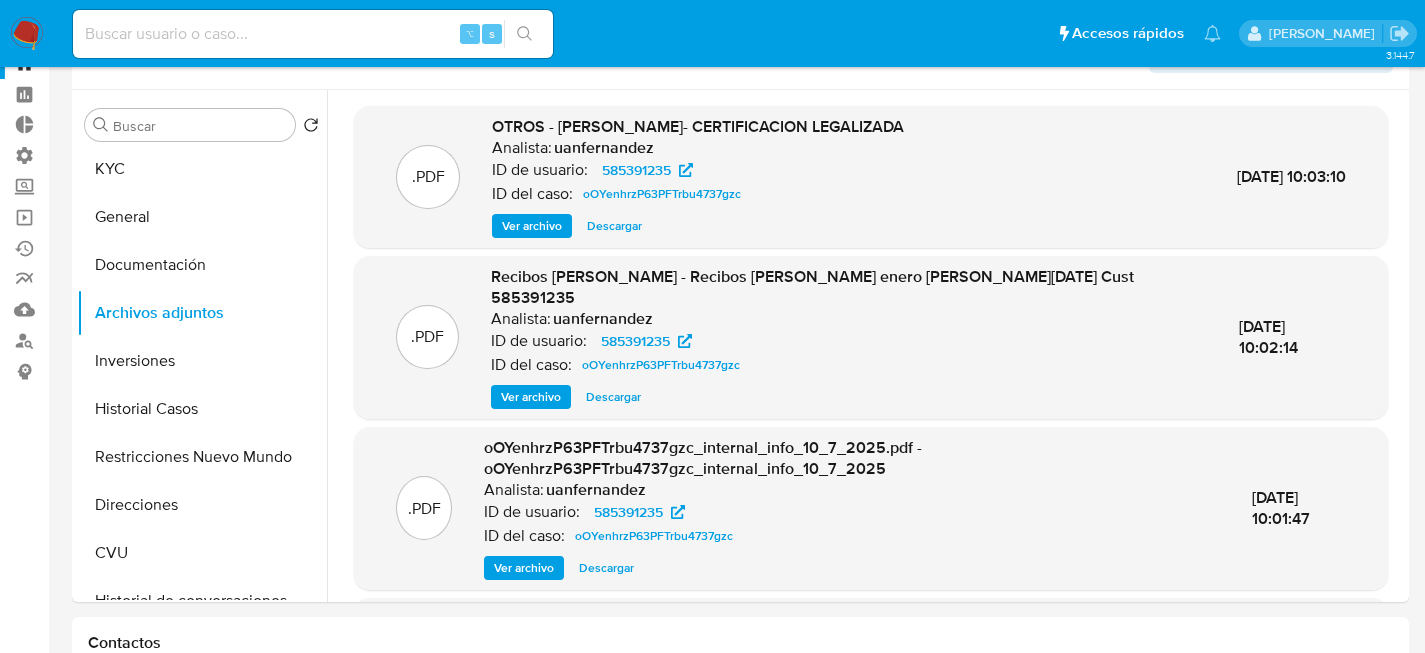 click on "Ver archivo" at bounding box center [532, 226] 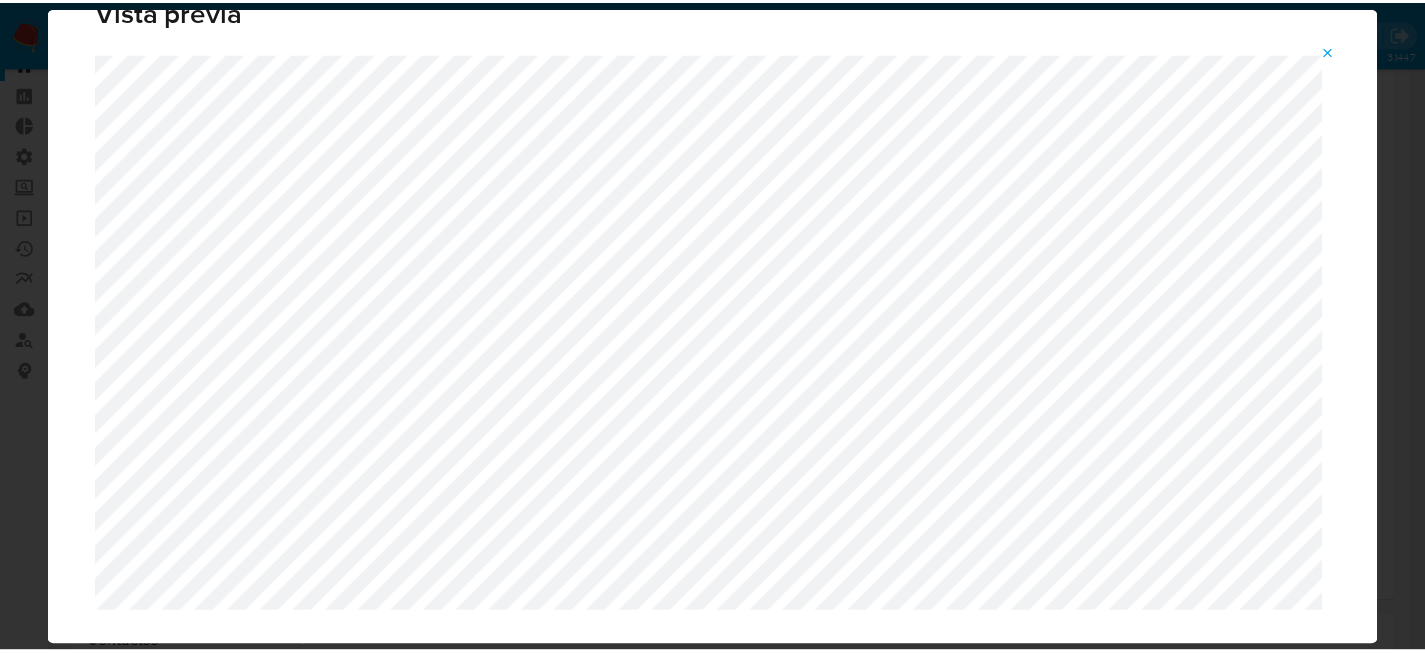 scroll, scrollTop: 62, scrollLeft: 0, axis: vertical 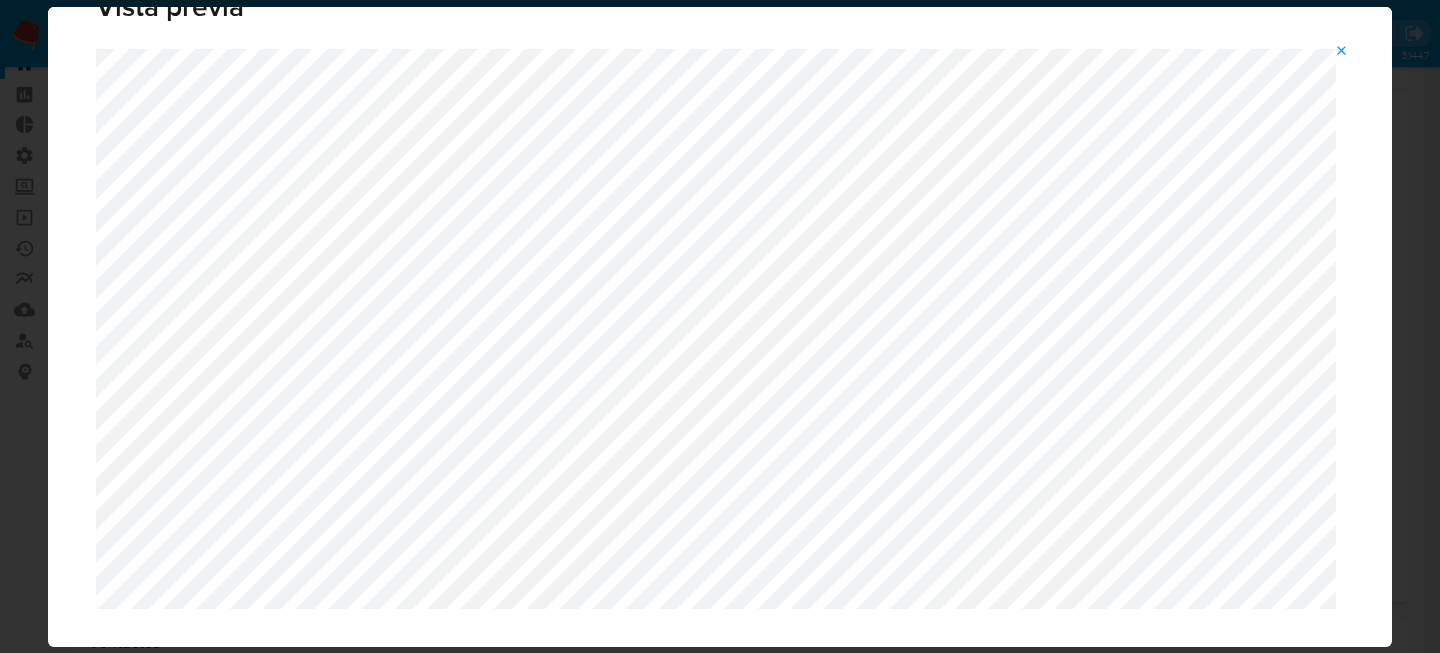 click at bounding box center (720, 369) 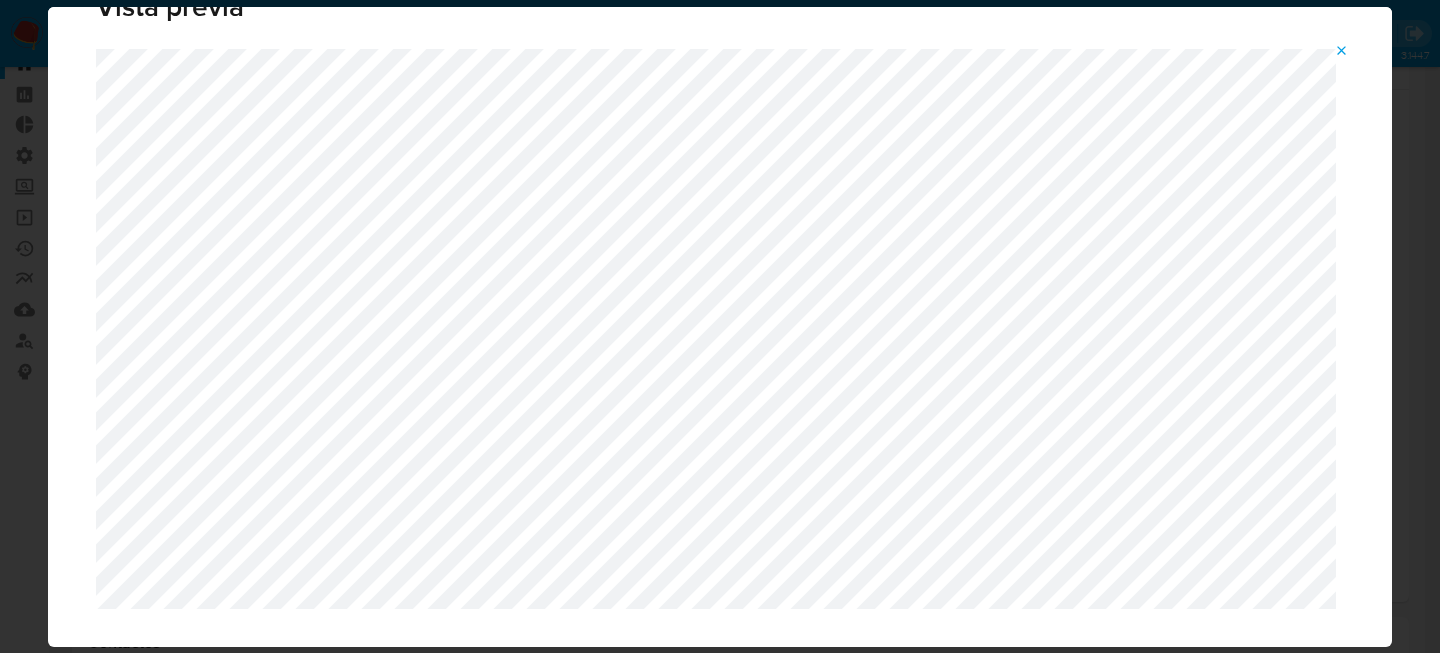 click at bounding box center [1342, 51] 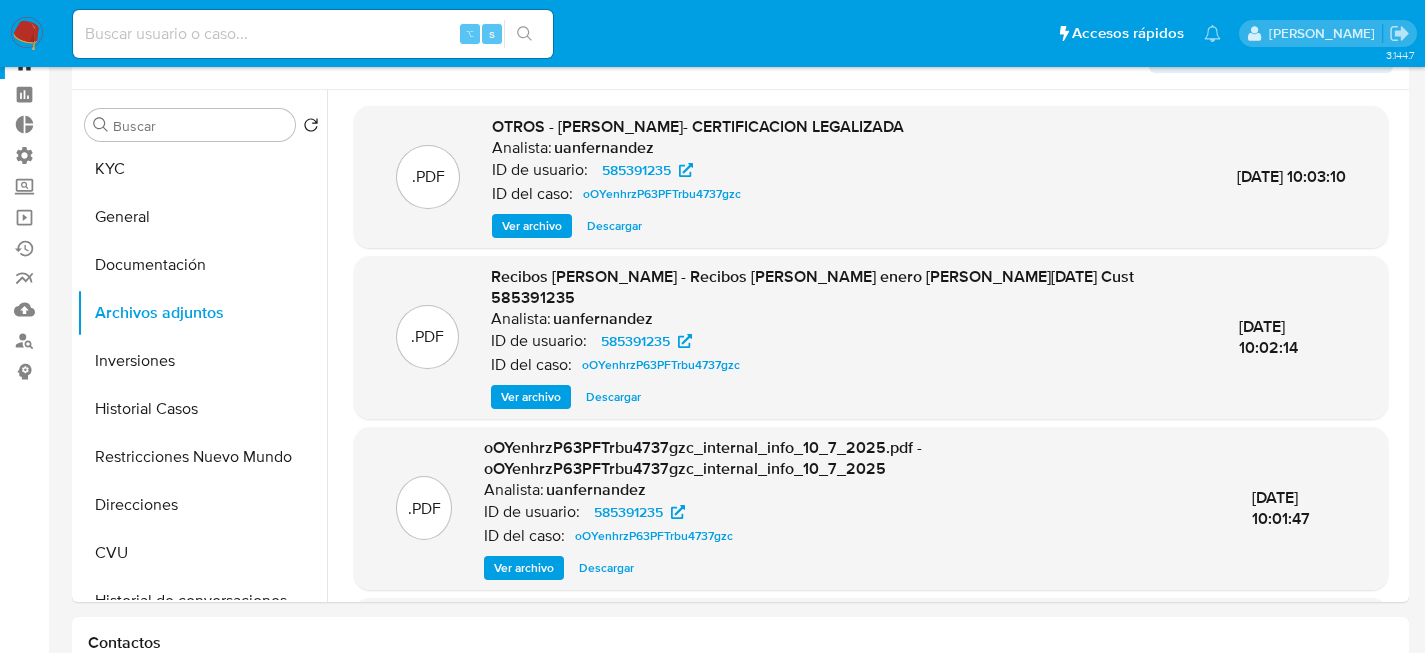 click on ".PDF OTROS - SAUZA-  CERTIFICACION LEGALIZADA Analista: uanfernandez ID de usuario: 585391235 ID del caso: oOYenhrzP63PFTrbu4737gzc Ver archivo Descargar 10/Jul/2025 10:03:10" at bounding box center (871, 177) 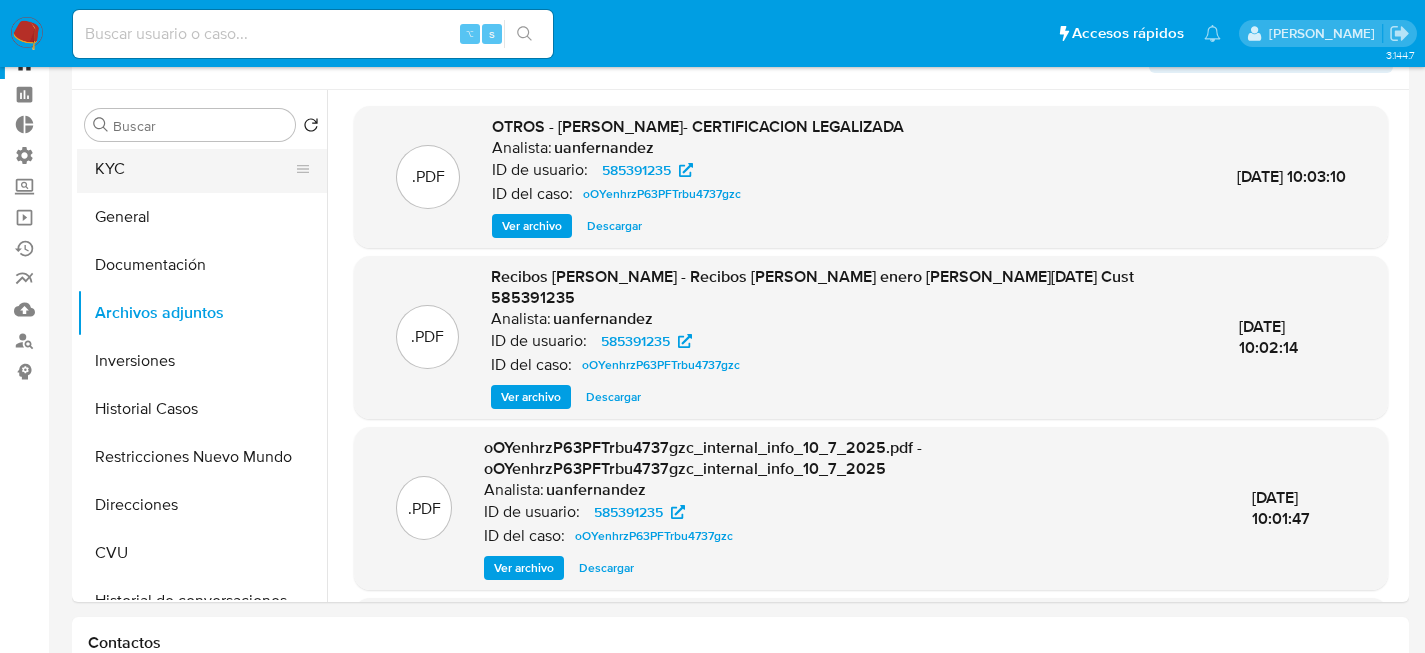 click on "KYC" at bounding box center [194, 169] 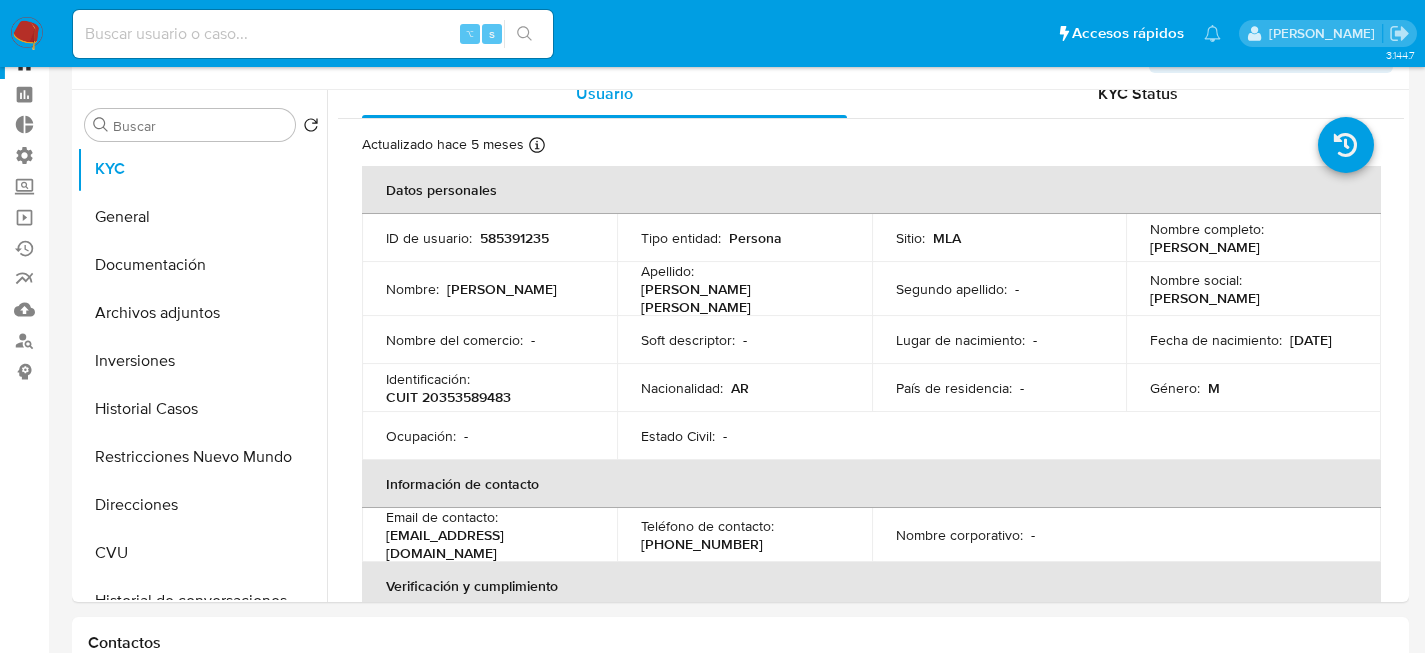 scroll, scrollTop: 21, scrollLeft: 0, axis: vertical 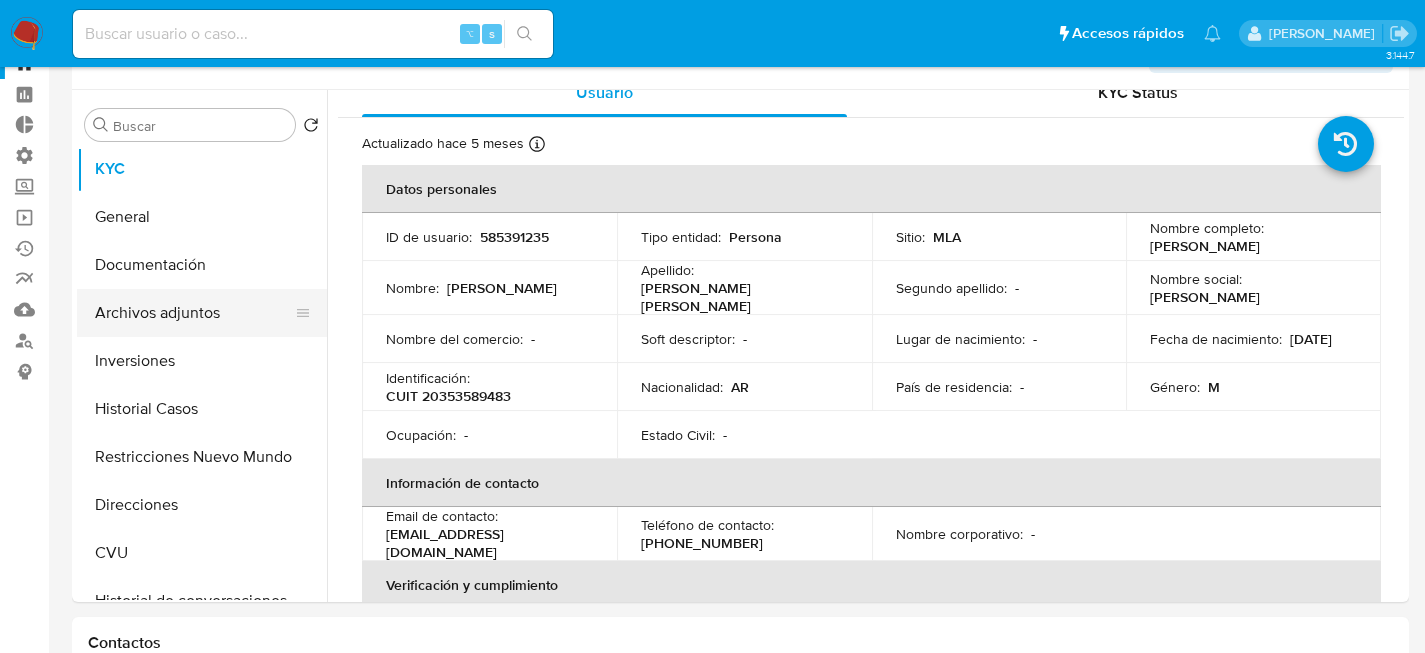 click on "Archivos adjuntos" at bounding box center [194, 313] 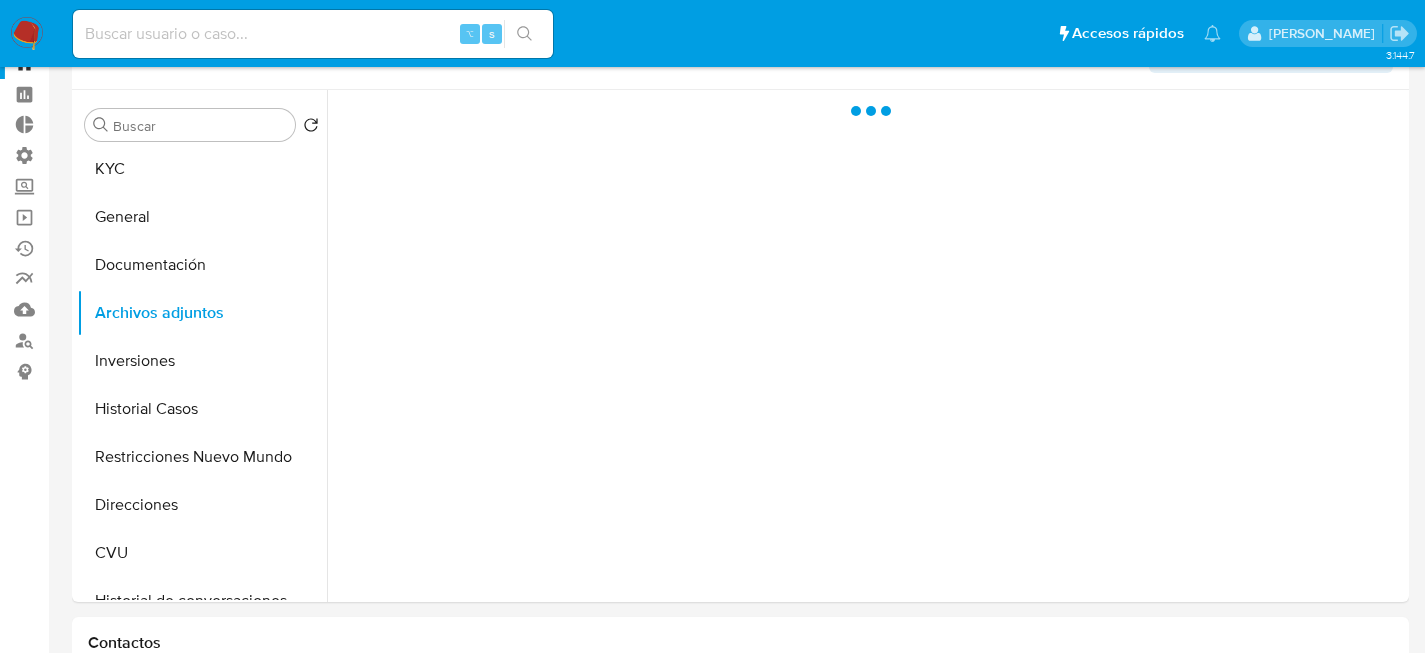 scroll, scrollTop: 42, scrollLeft: 0, axis: vertical 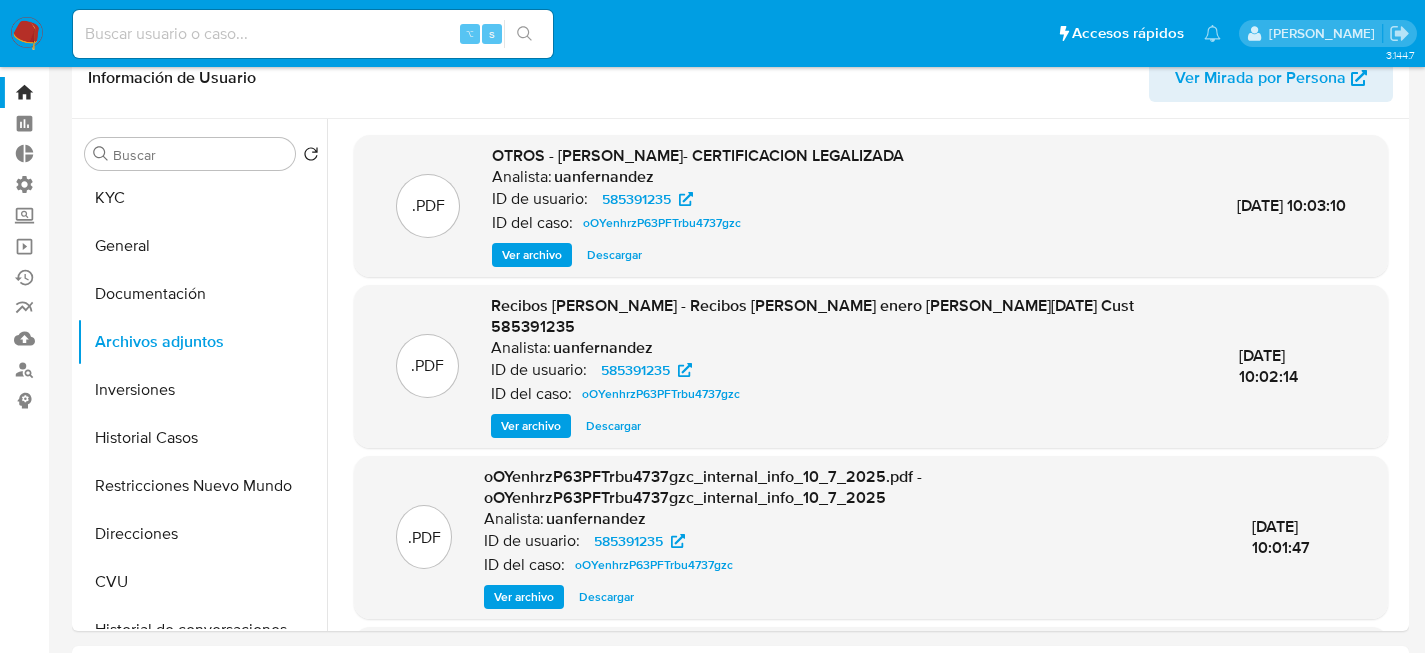 click on "Ver archivo" at bounding box center (532, 255) 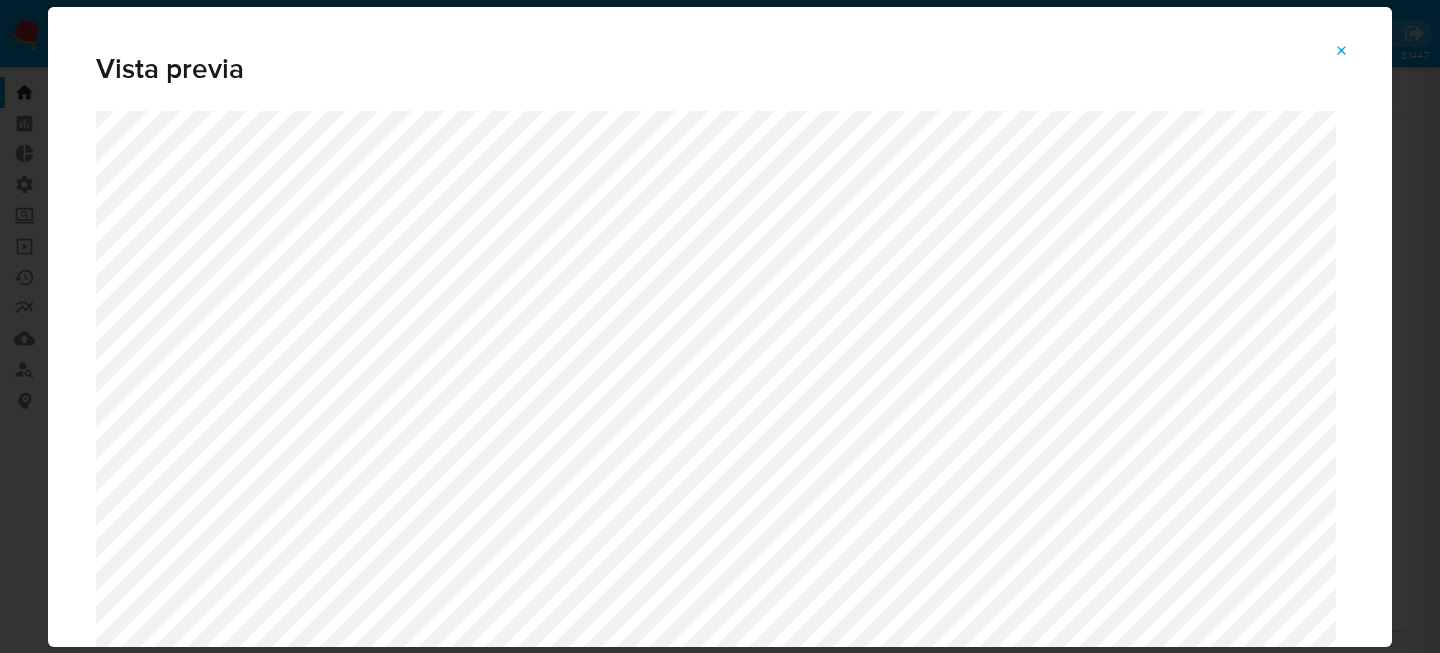 click at bounding box center [1342, 51] 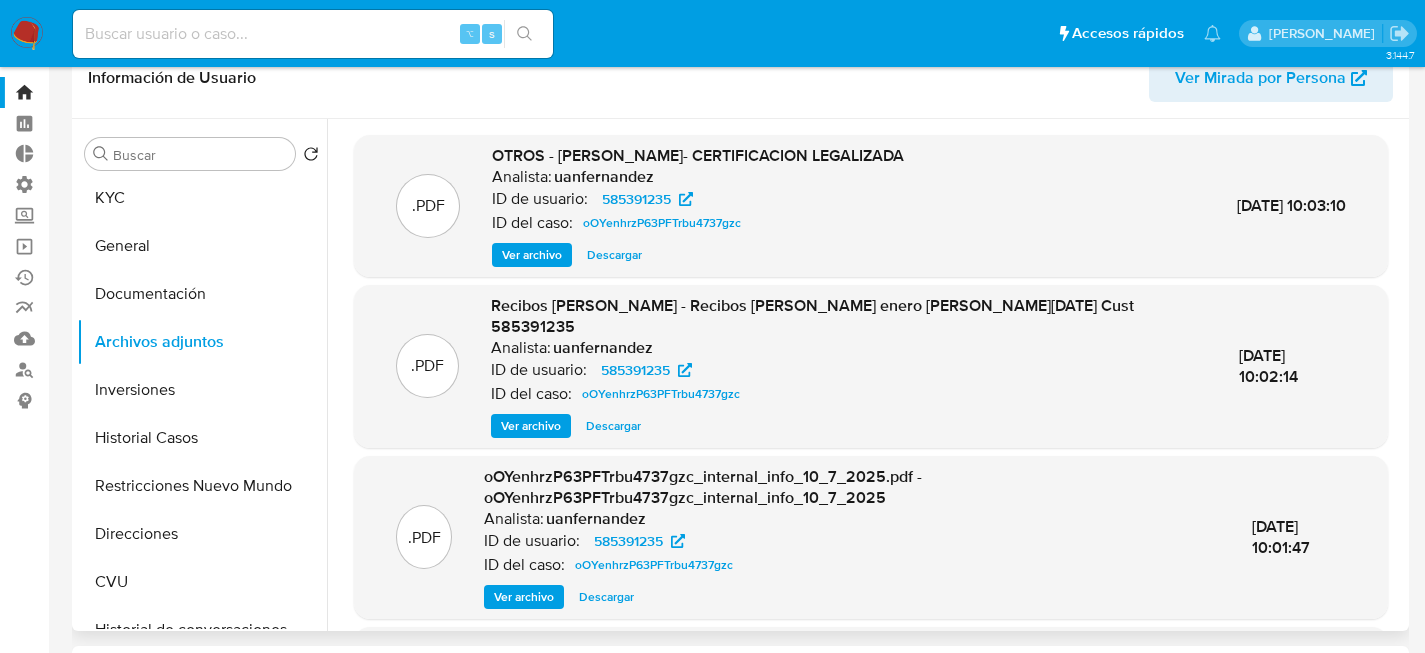 click on "Información de Usuario Ver Mirada por Persona" at bounding box center (740, 78) 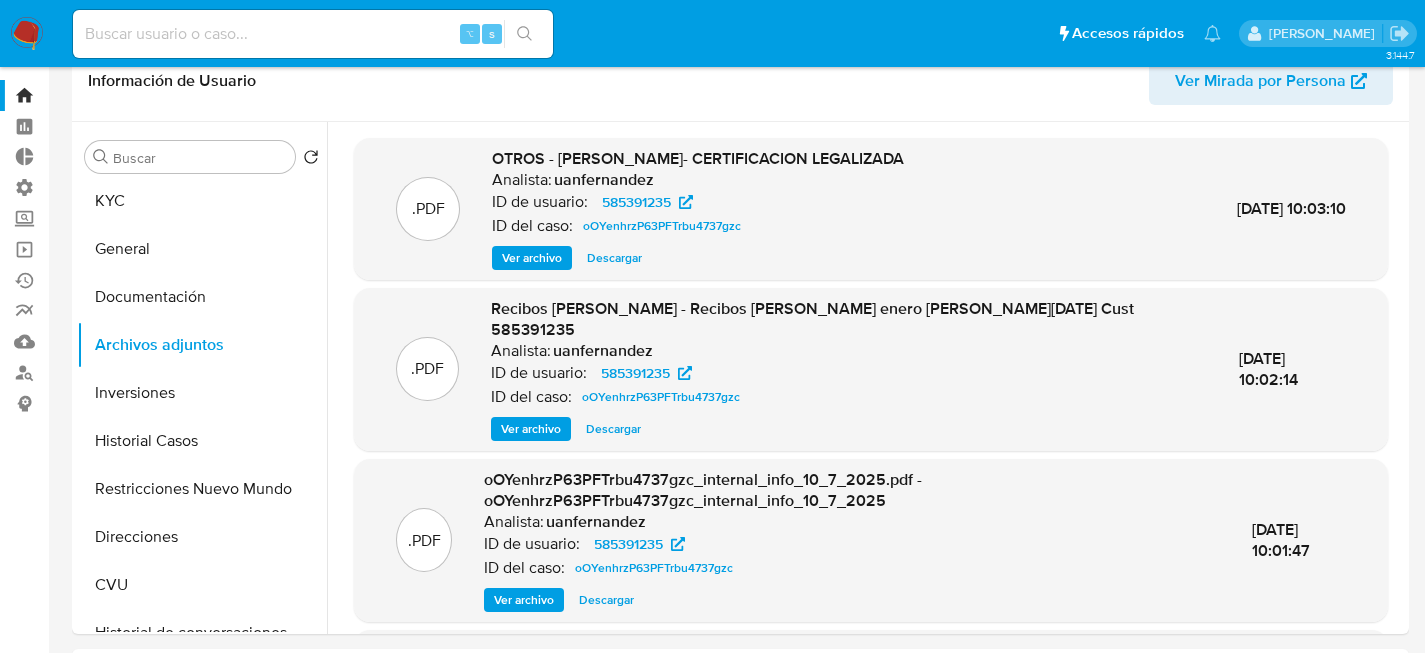 scroll, scrollTop: 38, scrollLeft: 0, axis: vertical 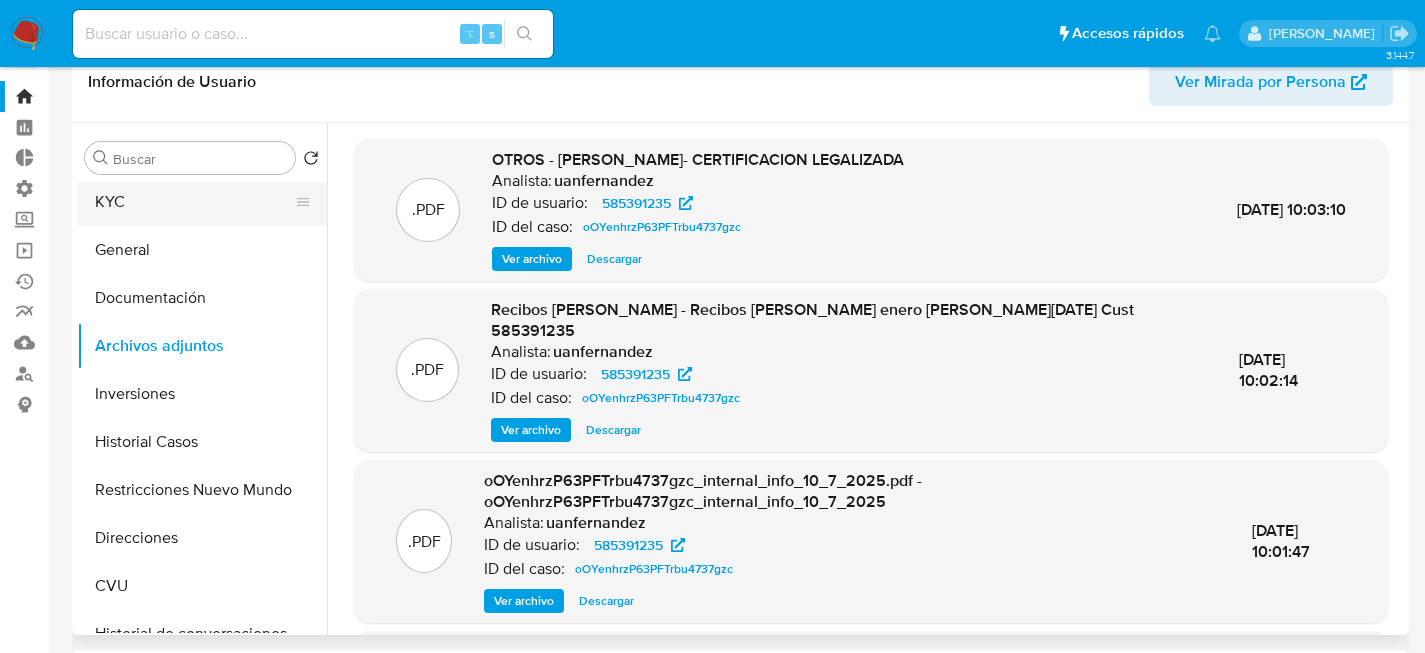 click on "KYC" at bounding box center [194, 202] 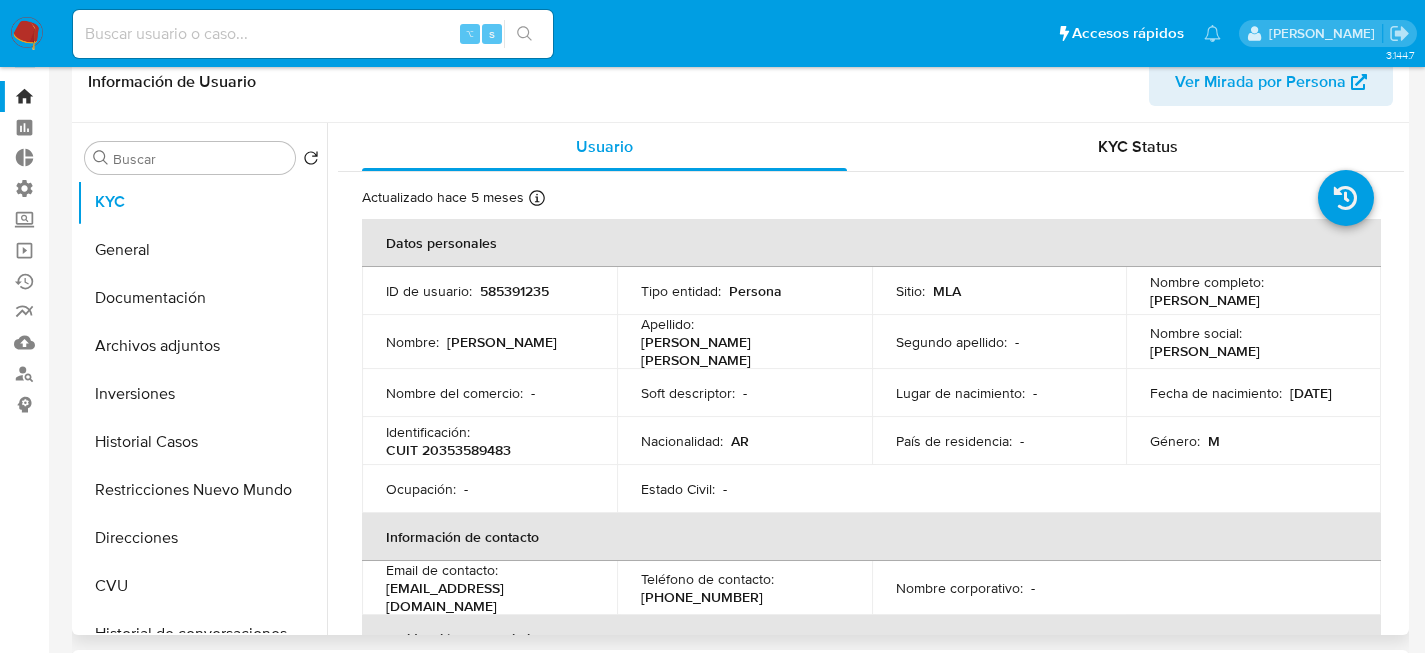 click on "Información de Usuario Ver Mirada por Persona" at bounding box center [740, 82] 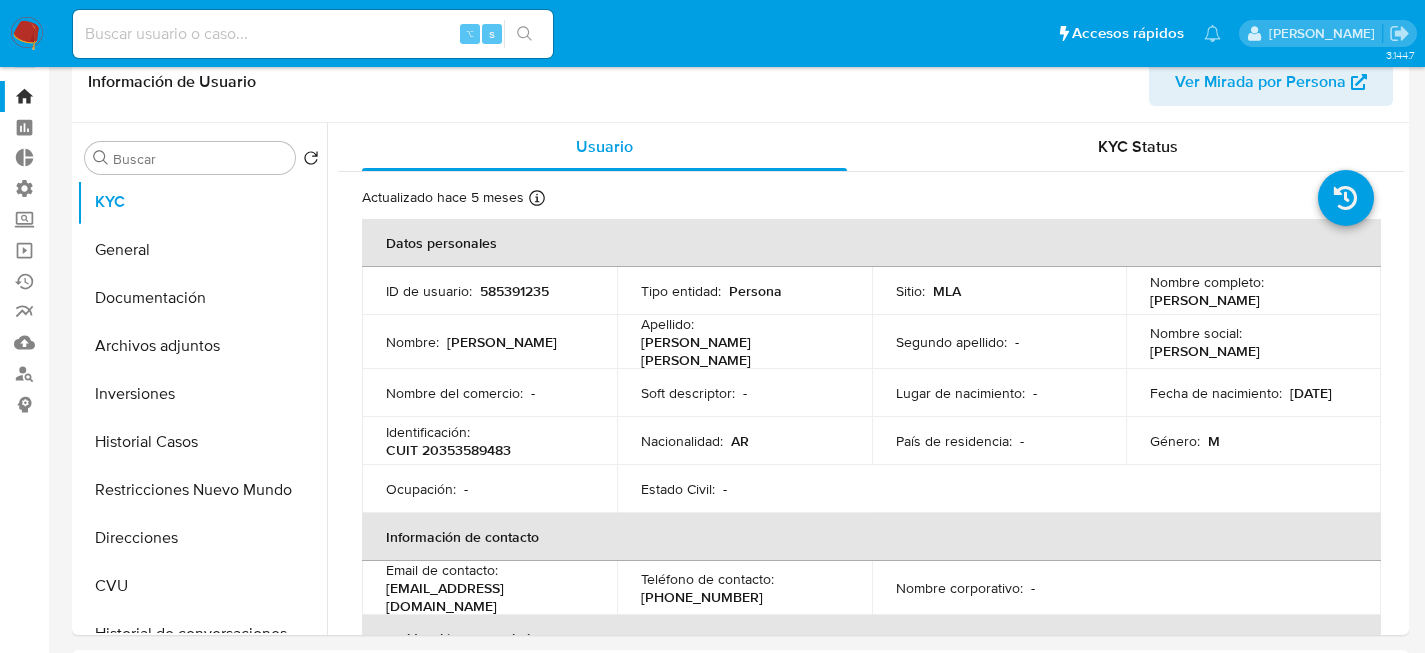 click on "Apellido :    Sauza Chavez" at bounding box center [744, 342] 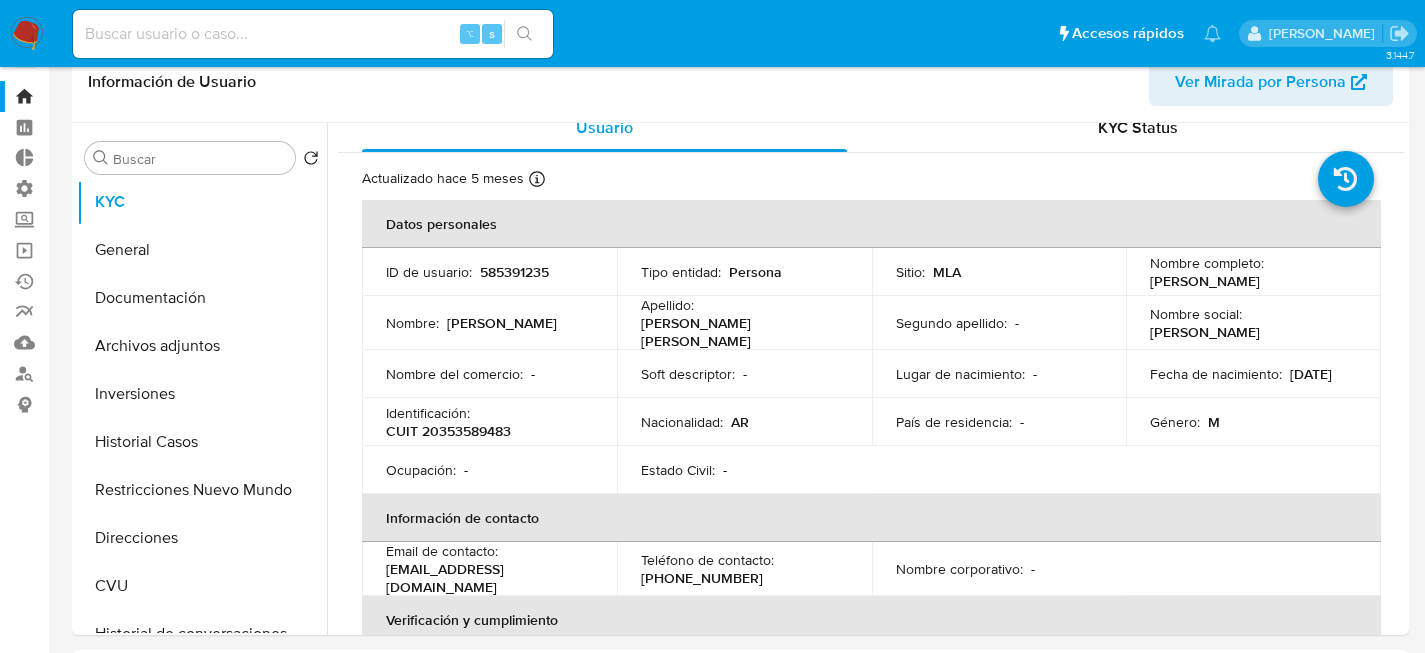scroll, scrollTop: 8, scrollLeft: 0, axis: vertical 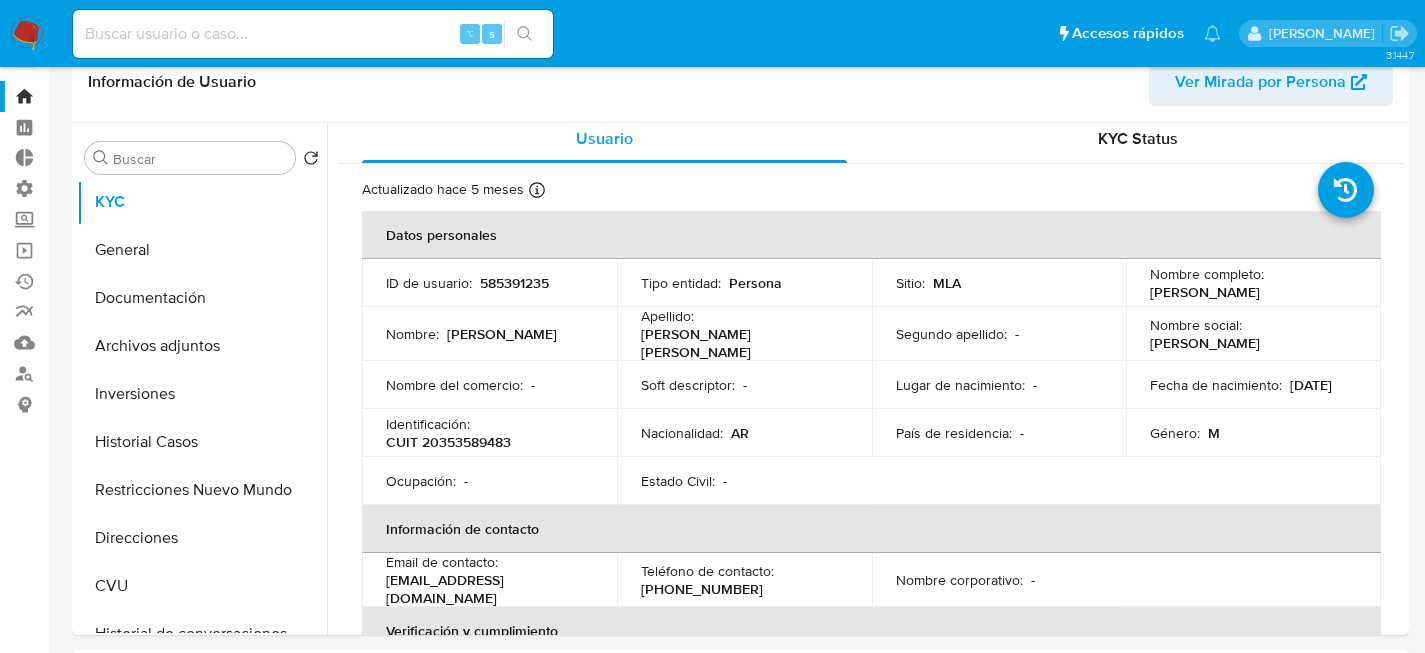 click on "Nombre del comercio :    -" at bounding box center [489, 385] 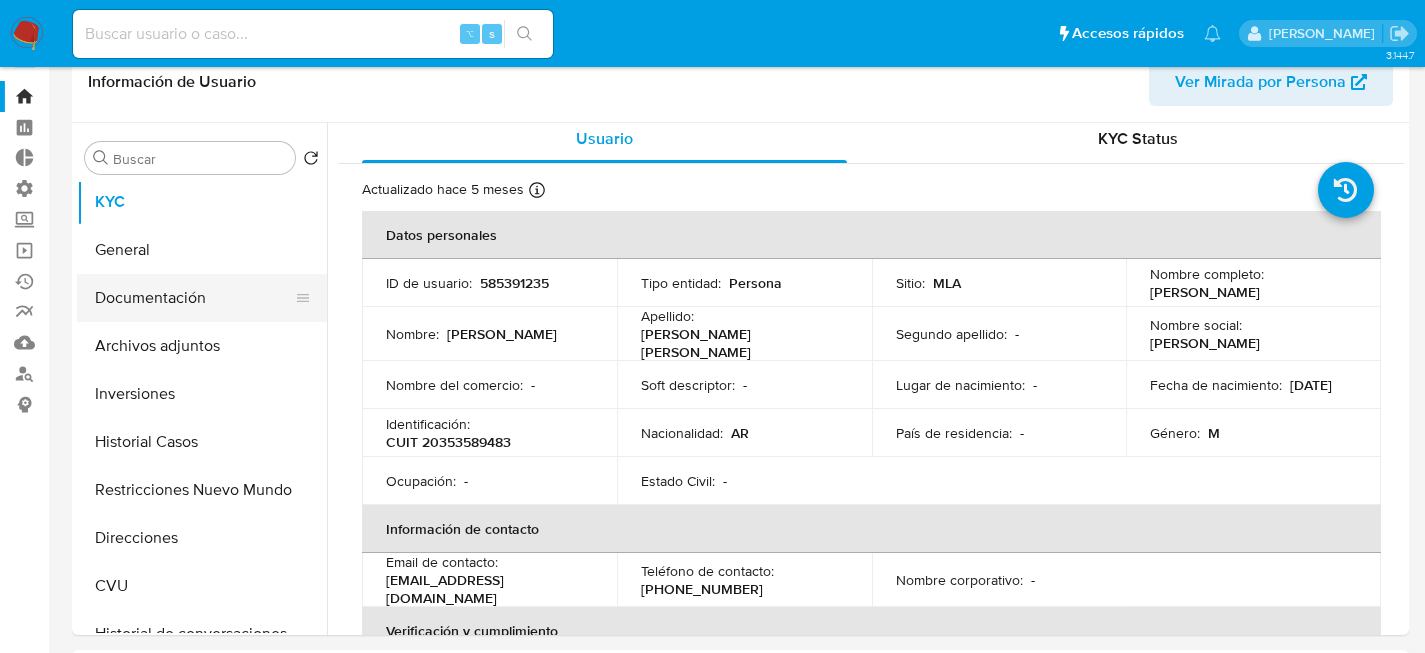 click on "Documentación" at bounding box center [194, 298] 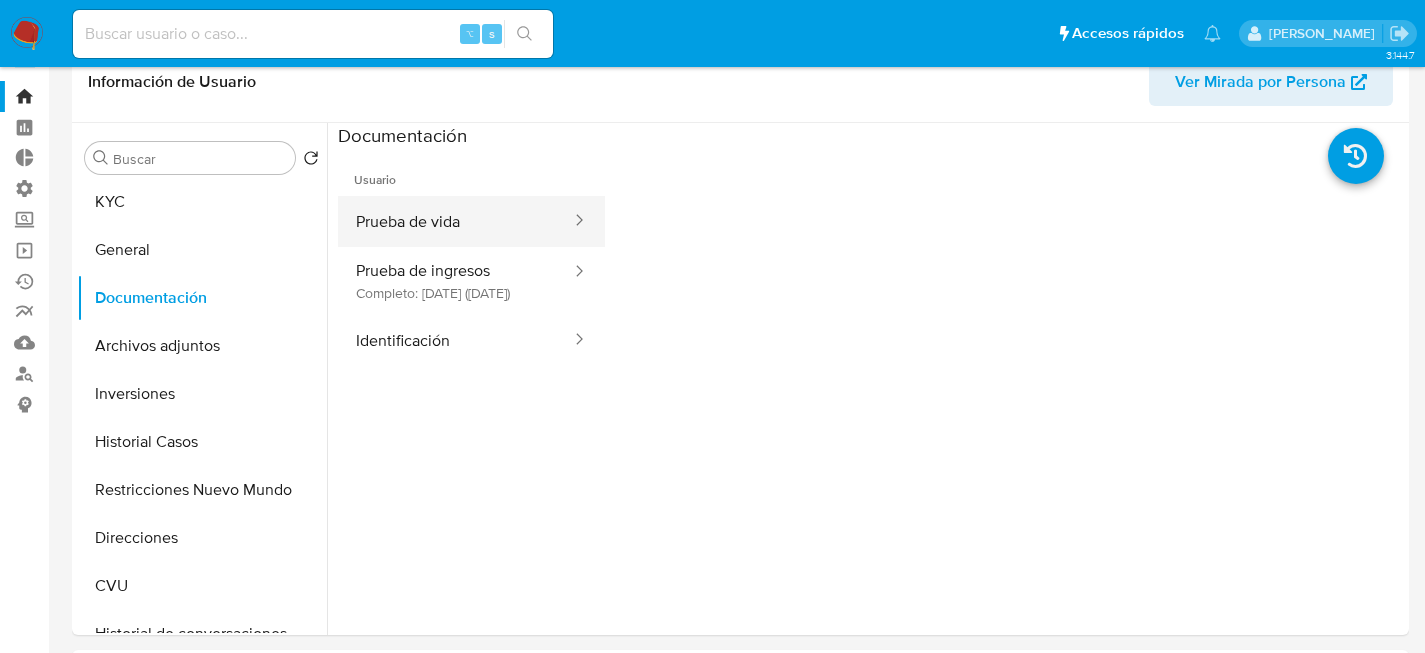 click on "Prueba de vida" at bounding box center [455, 221] 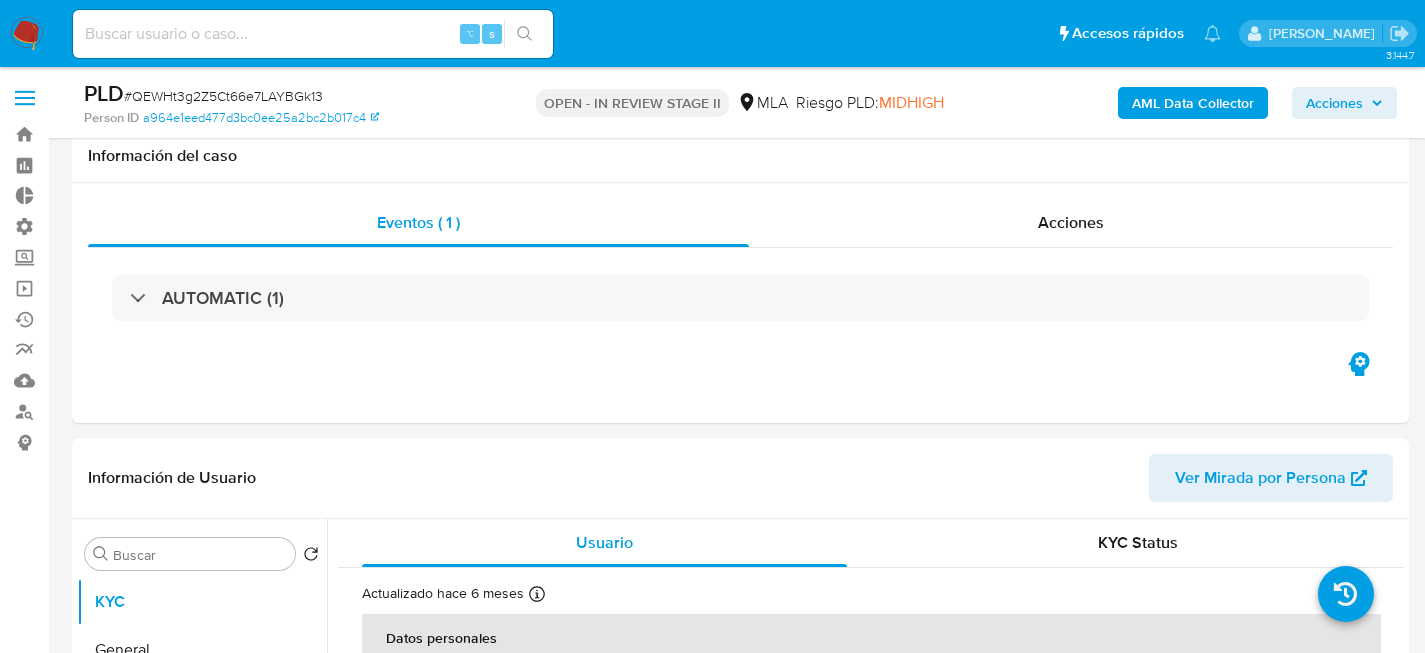 select on "10" 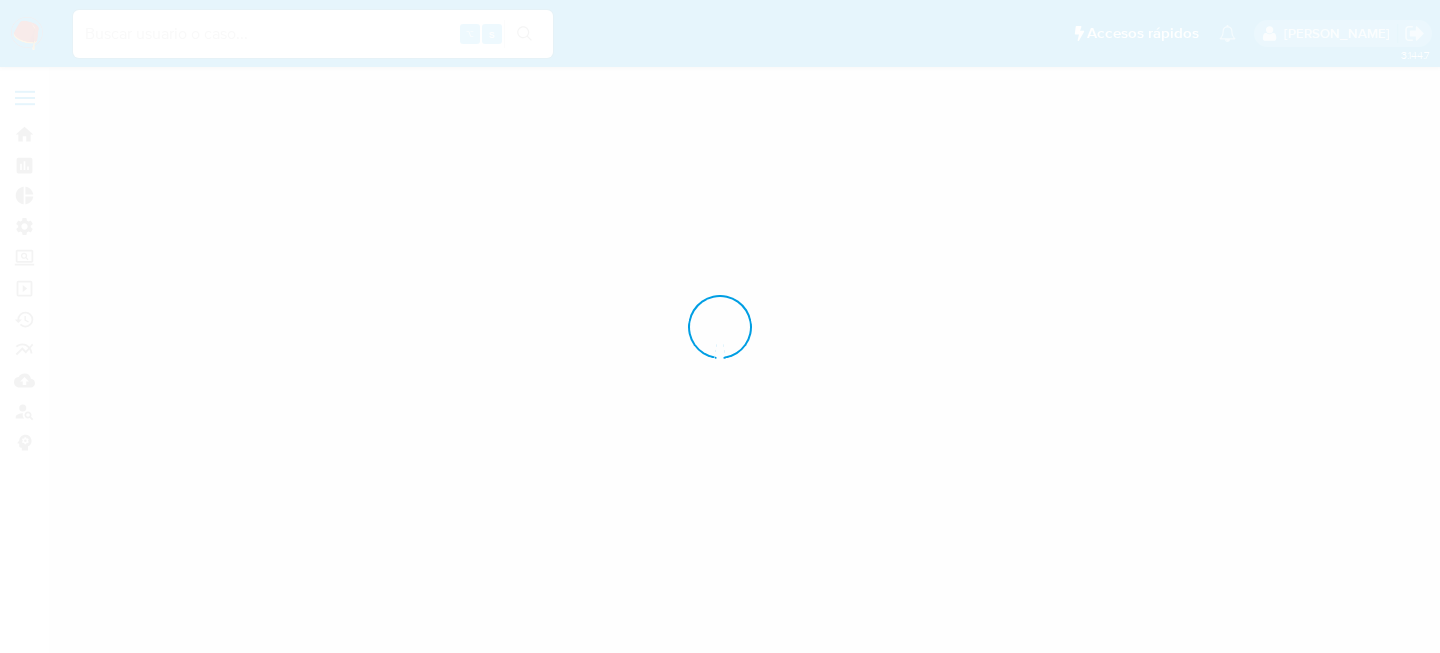 scroll, scrollTop: 0, scrollLeft: 0, axis: both 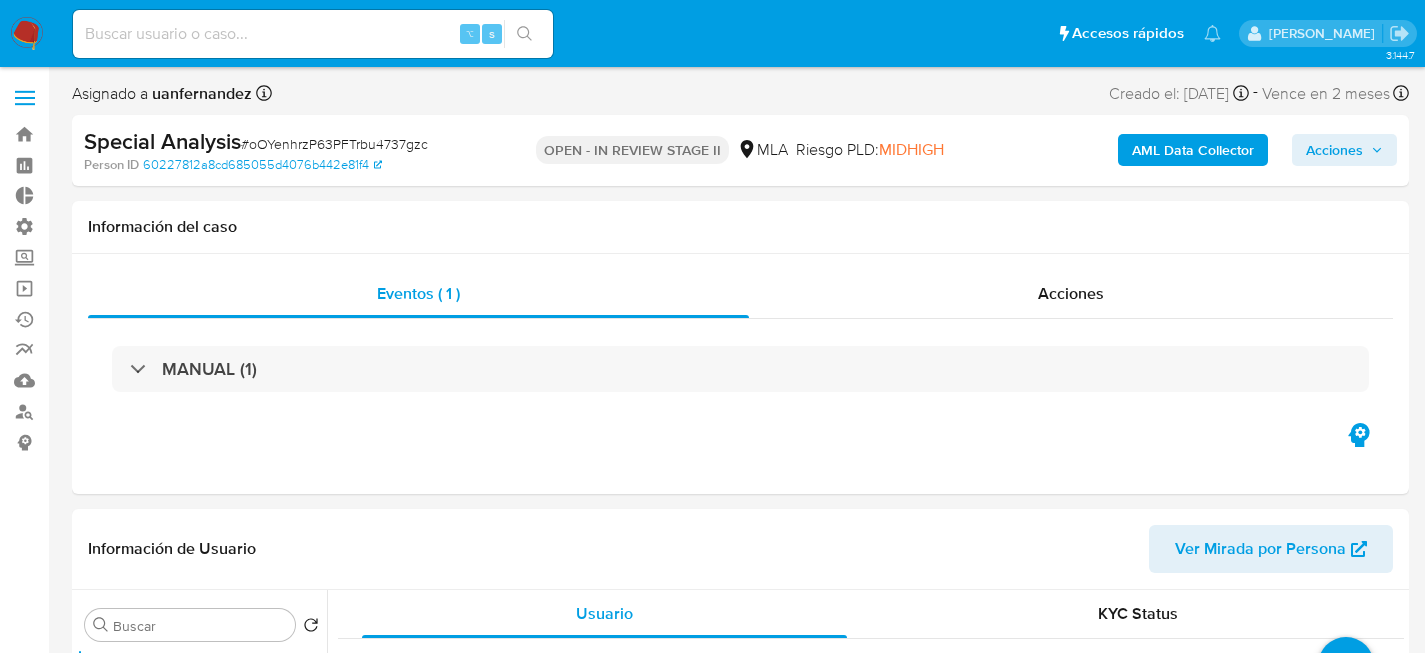 select on "10" 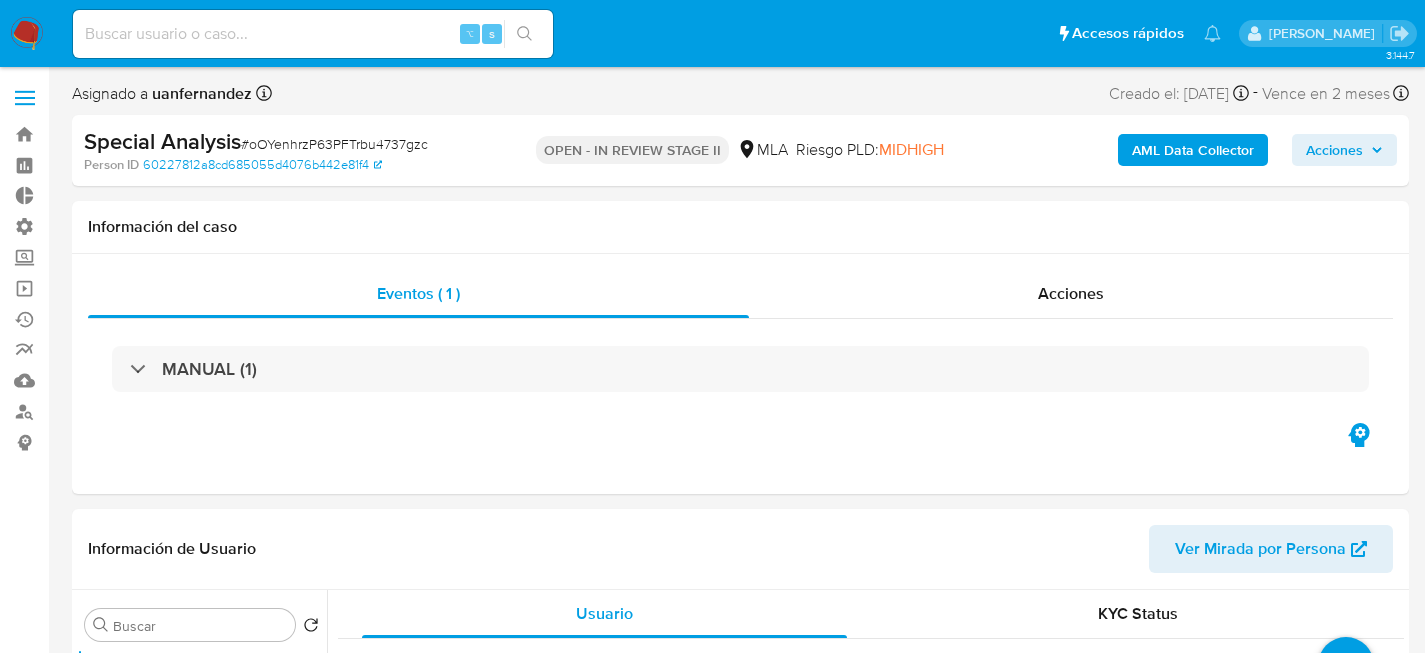 click on "AML Data Collector" at bounding box center (1193, 150) 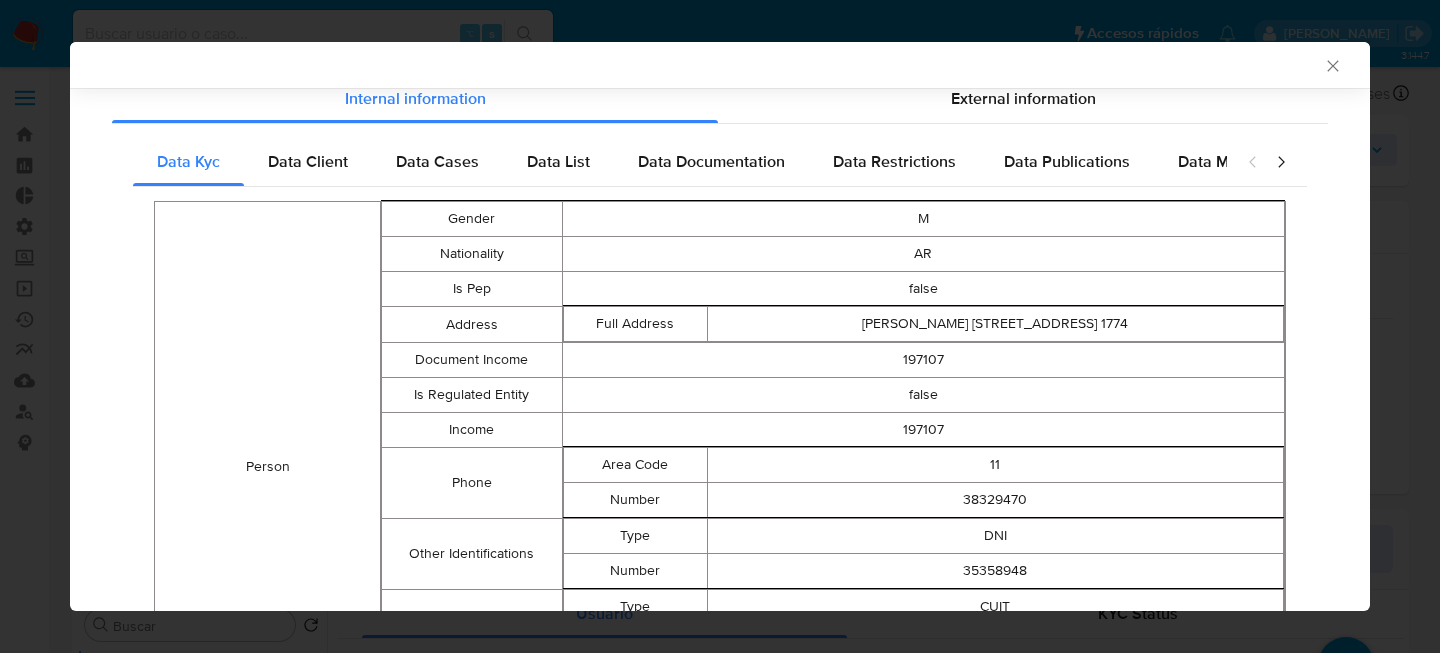 scroll, scrollTop: 207, scrollLeft: 0, axis: vertical 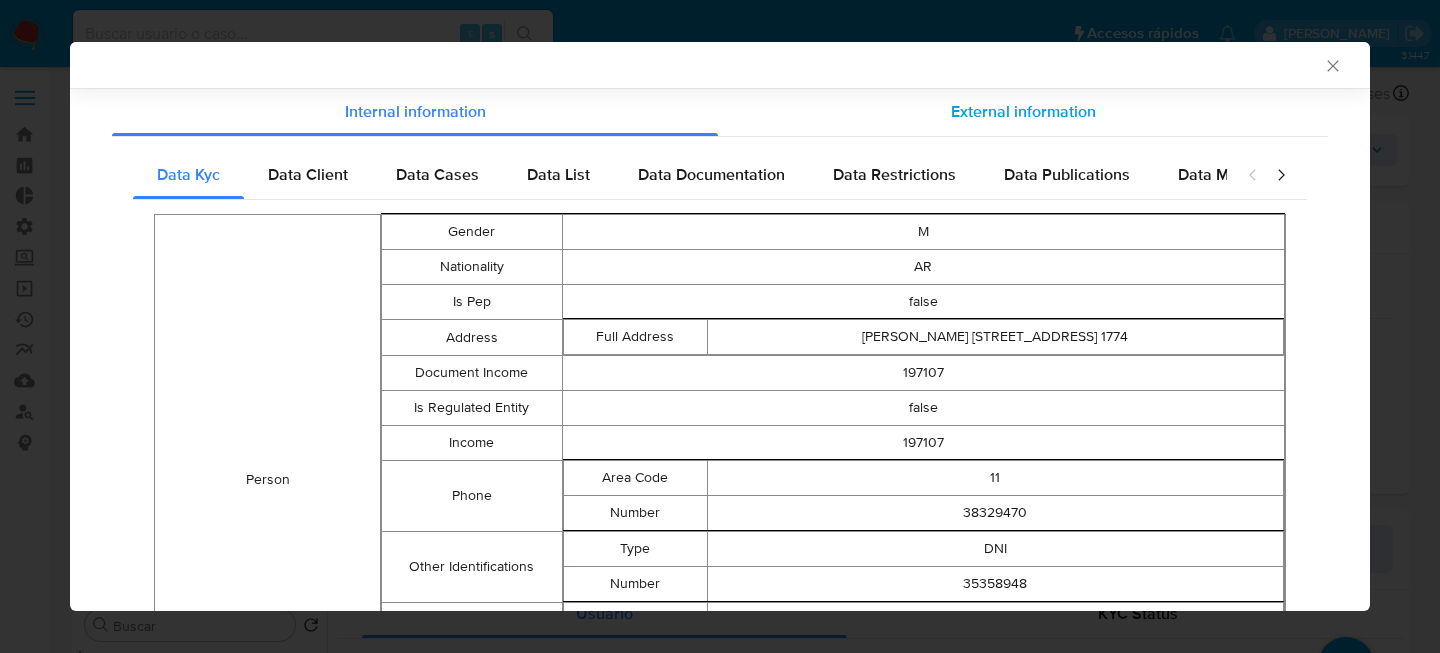 click on "External information" at bounding box center [1023, 111] 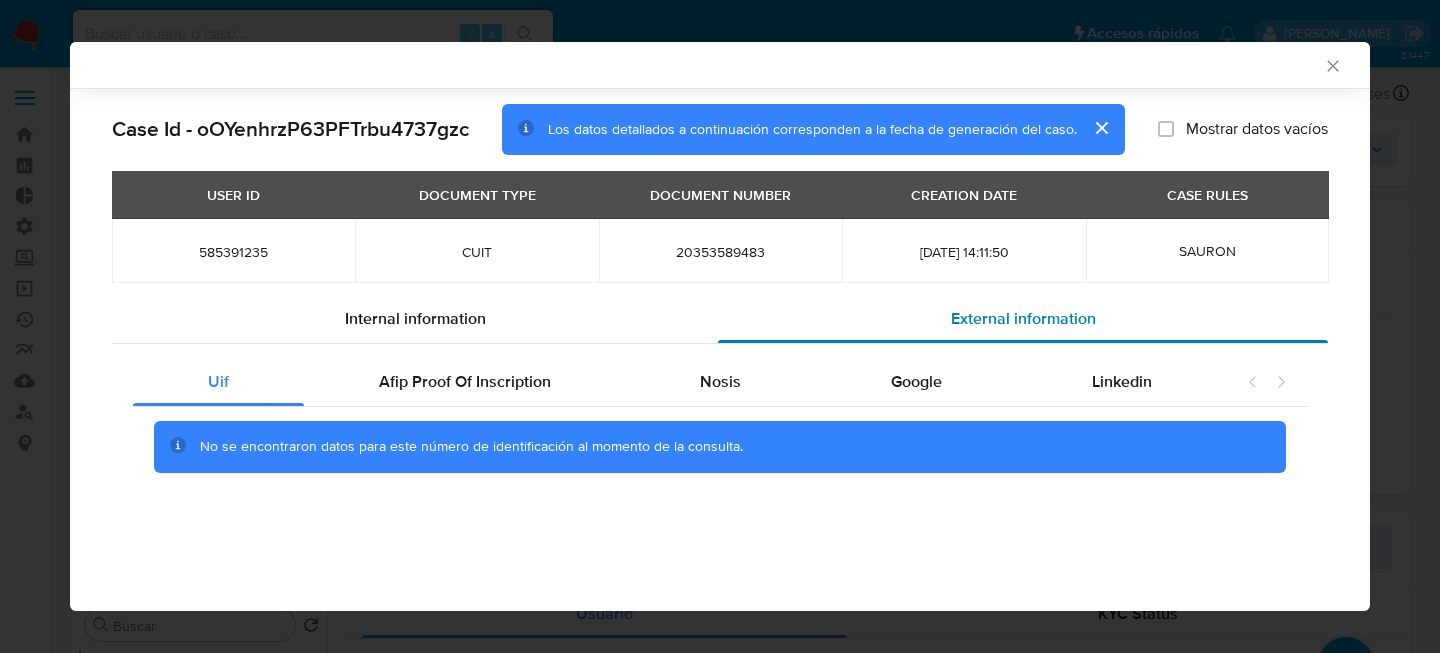scroll, scrollTop: 0, scrollLeft: 0, axis: both 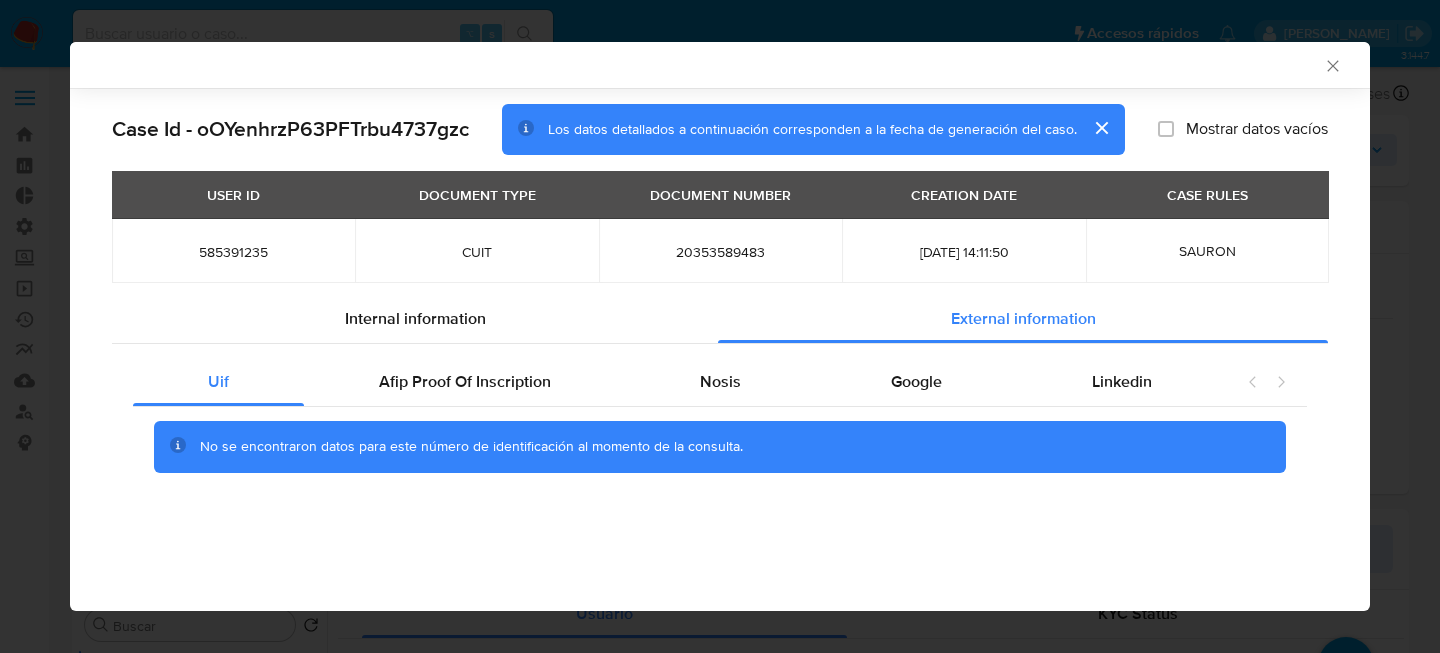 click on "No se encontraron datos para este número de identificación al momento de la consulta." at bounding box center [720, 447] 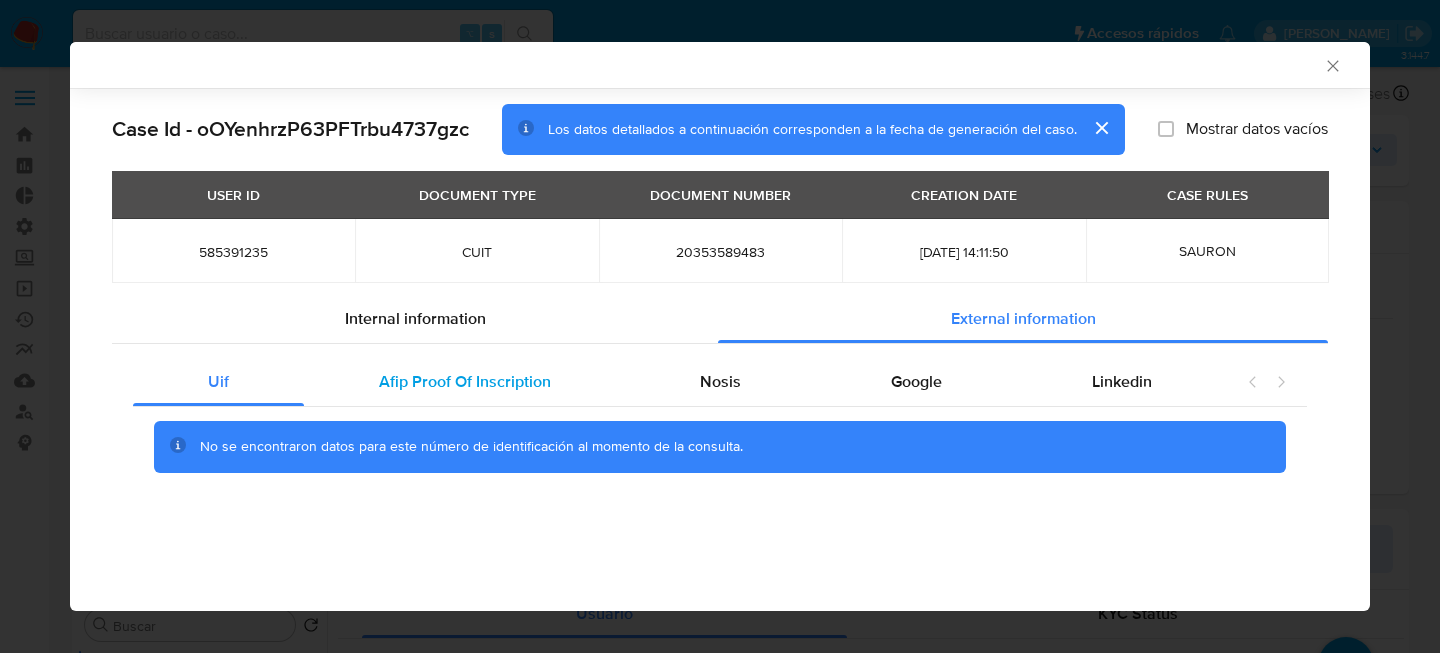 click on "Afip Proof Of Inscription" at bounding box center (465, 382) 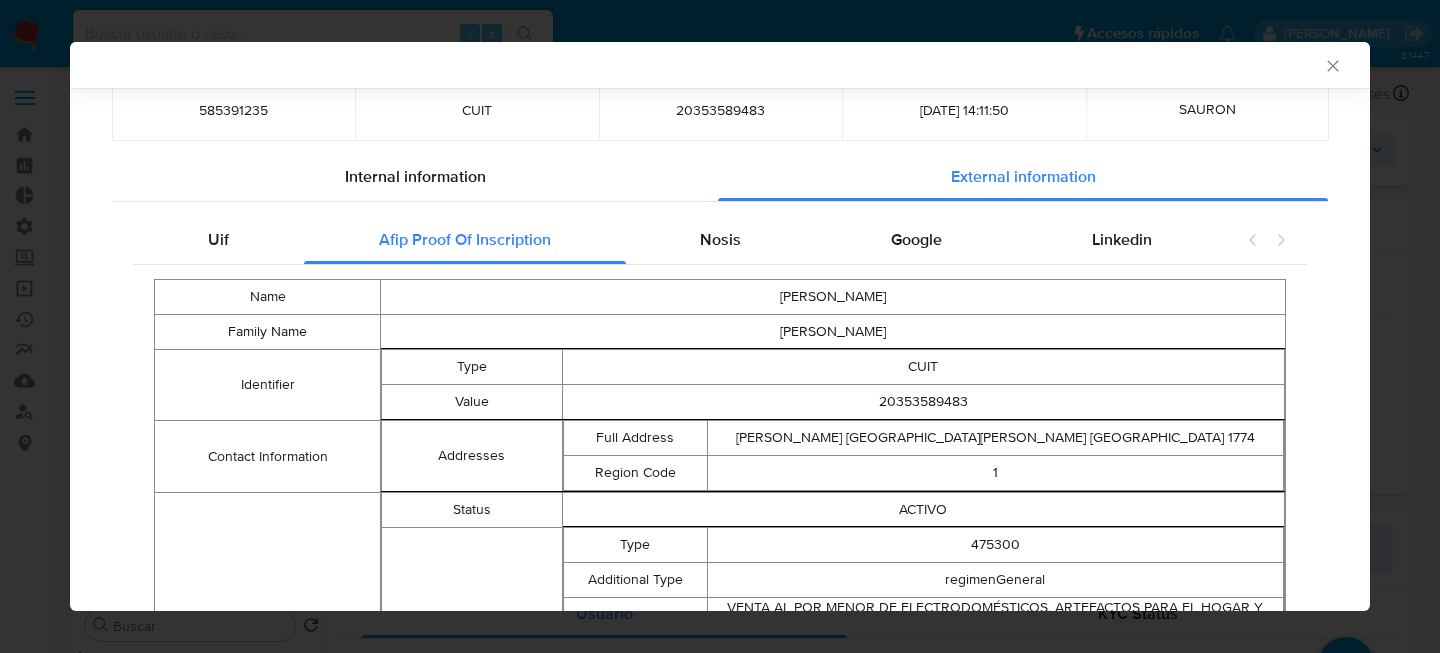 scroll, scrollTop: 142, scrollLeft: 0, axis: vertical 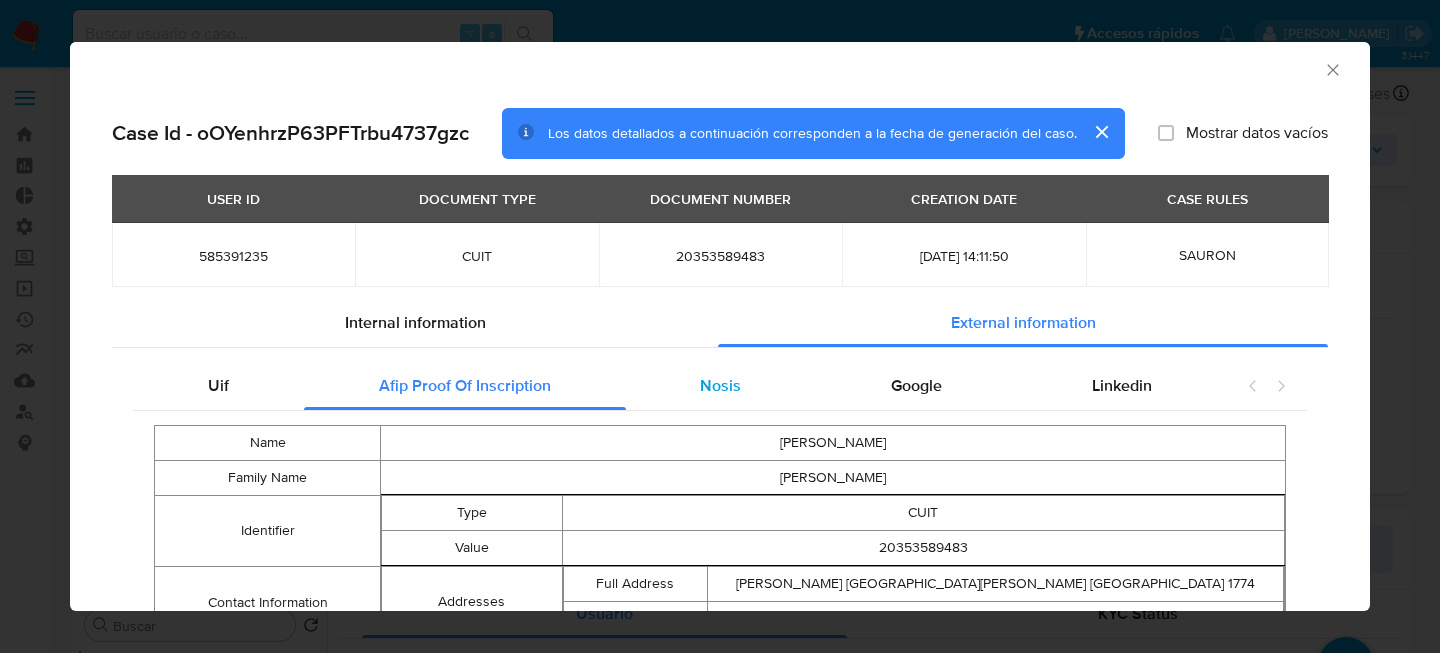 click on "Nosis" at bounding box center (720, 385) 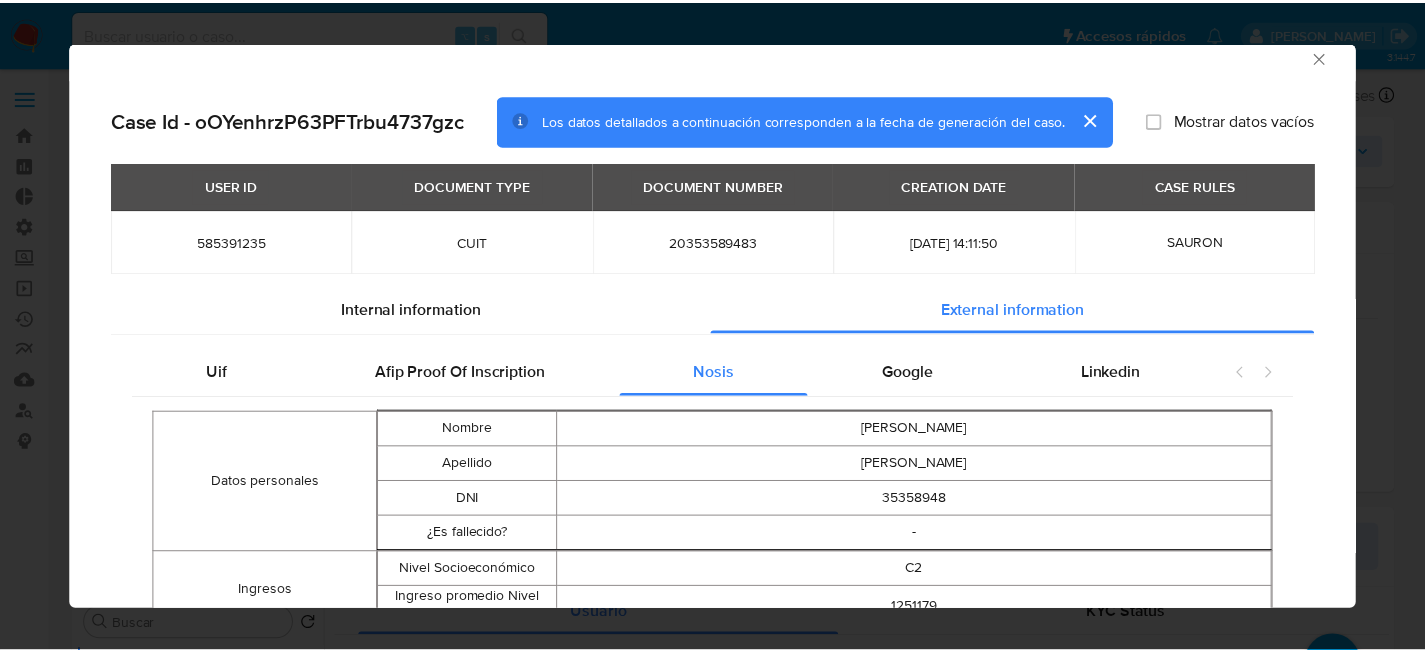 scroll, scrollTop: 0, scrollLeft: 0, axis: both 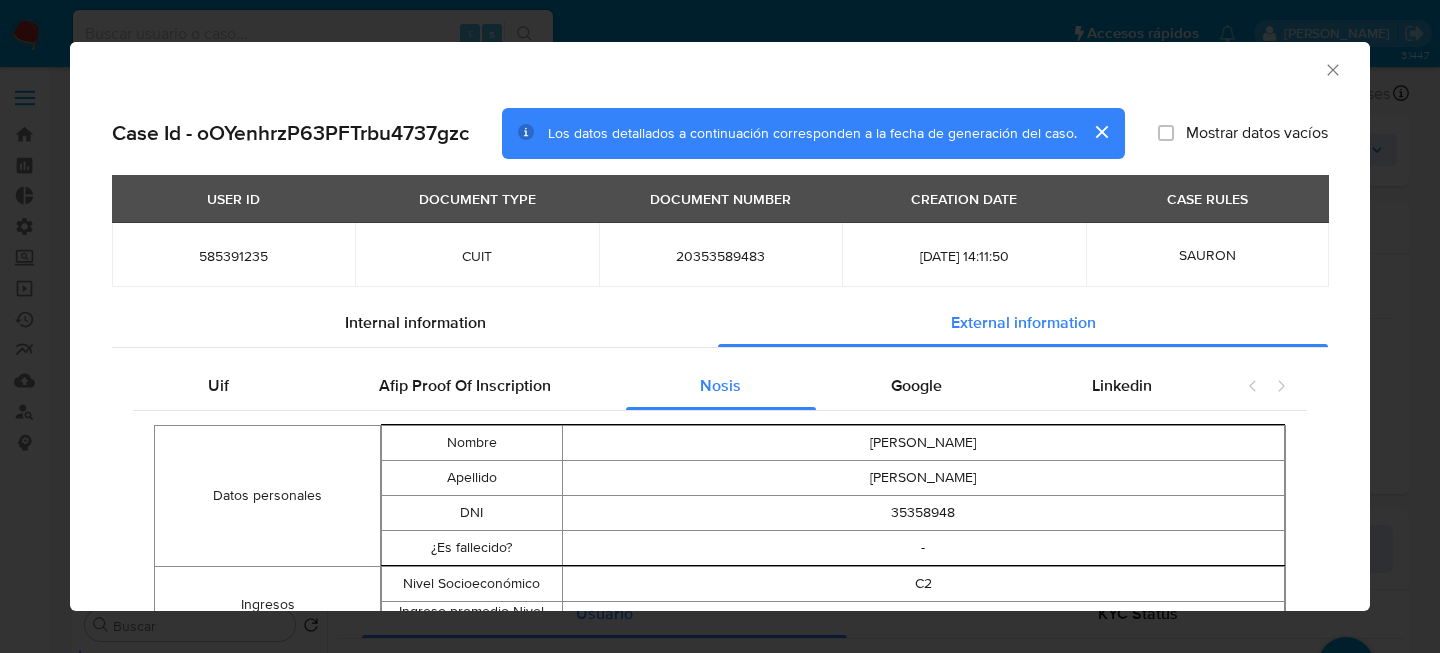 click 